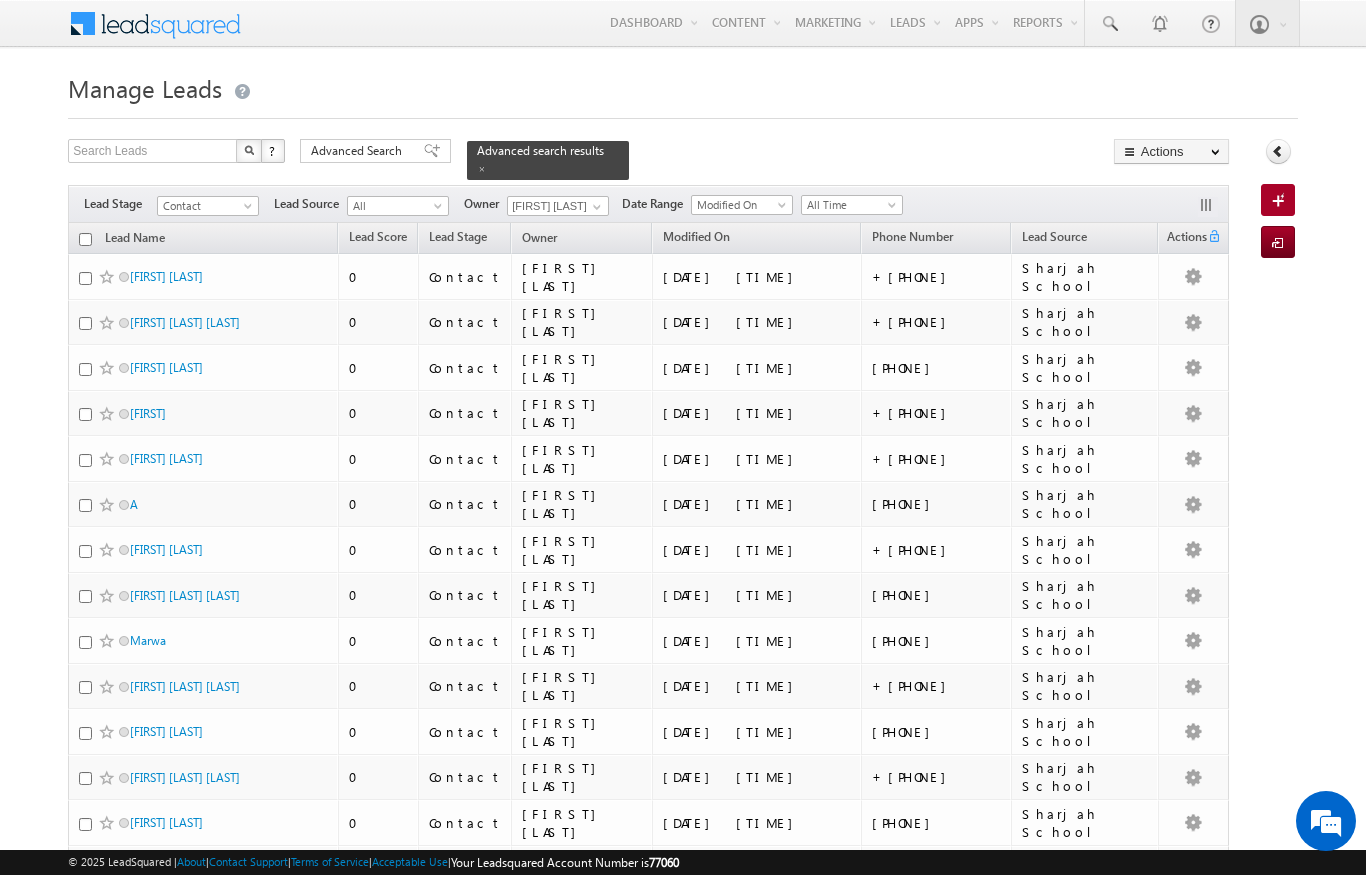 scroll, scrollTop: -80, scrollLeft: 0, axis: vertical 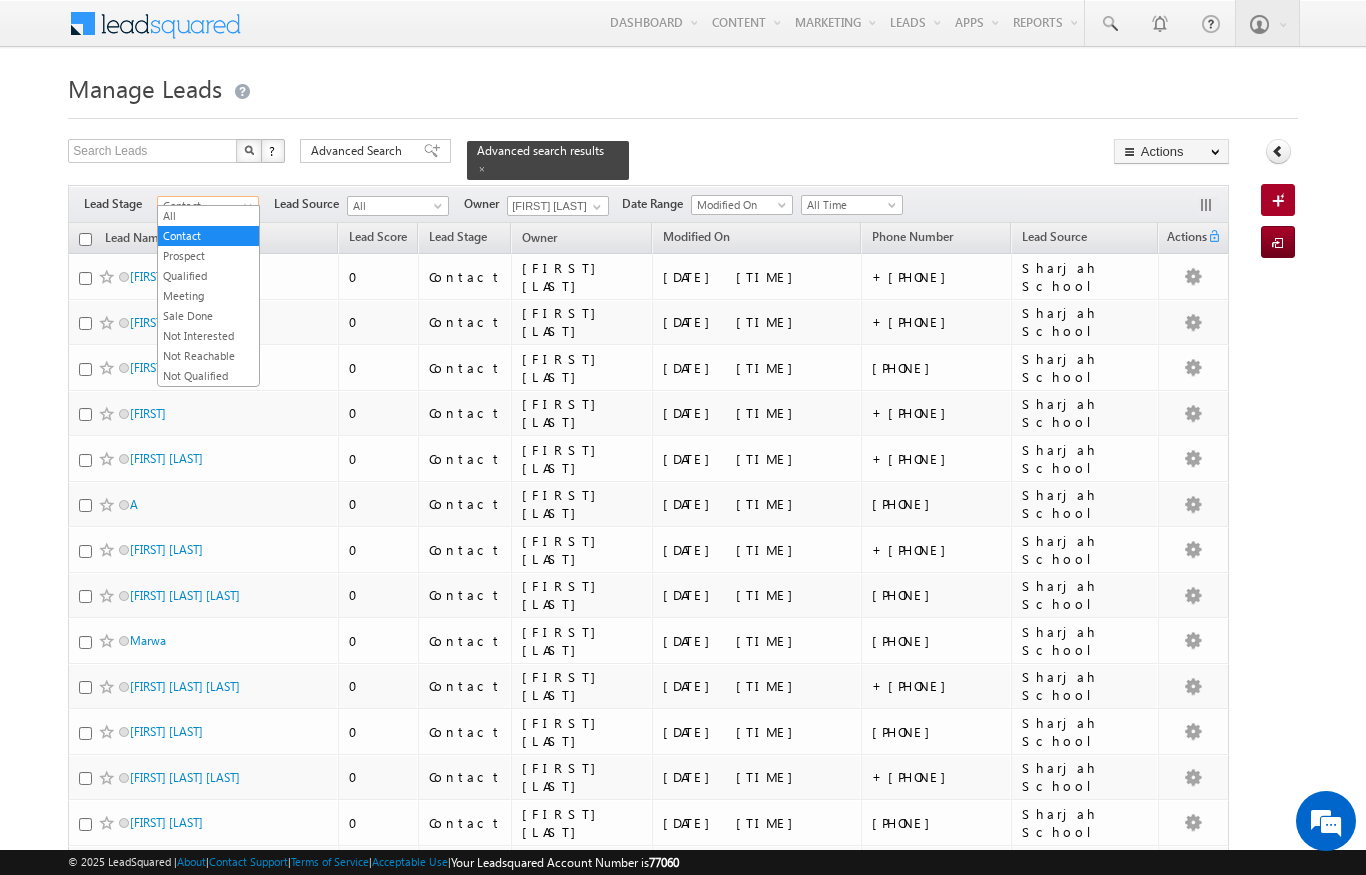 click on "Manage Leads" at bounding box center (682, 86) 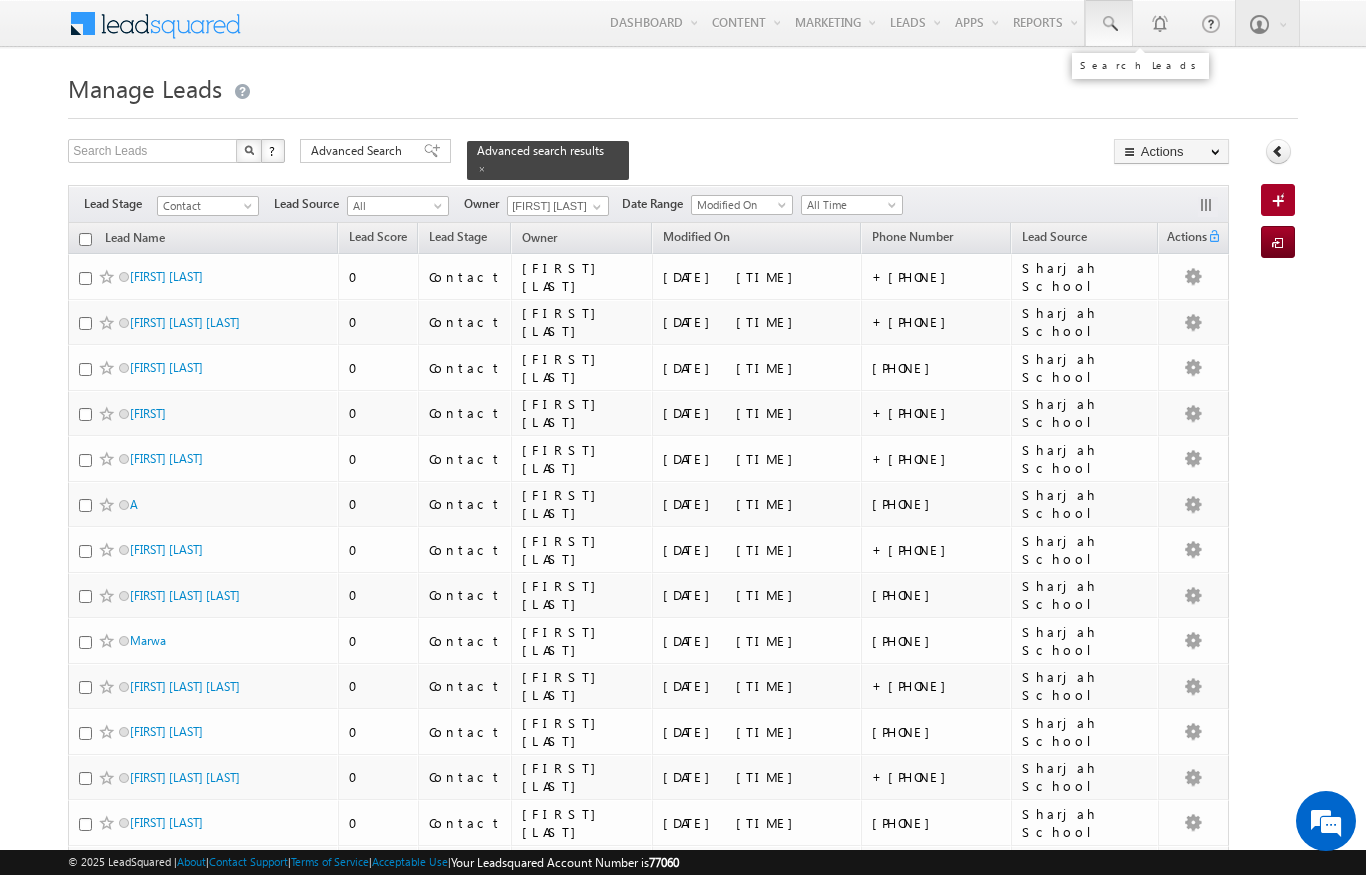 click at bounding box center (1109, 24) 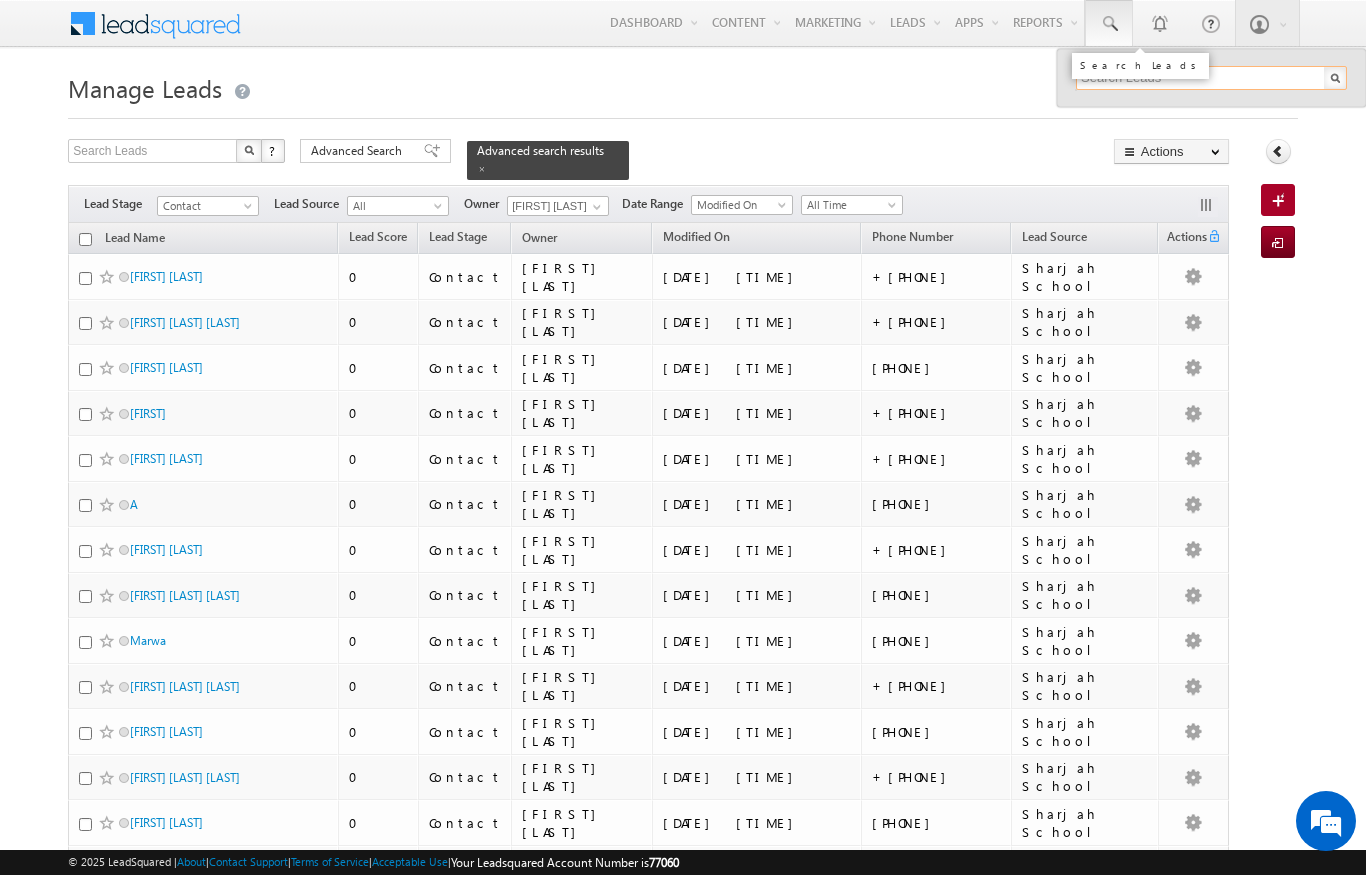 scroll, scrollTop: 0, scrollLeft: 0, axis: both 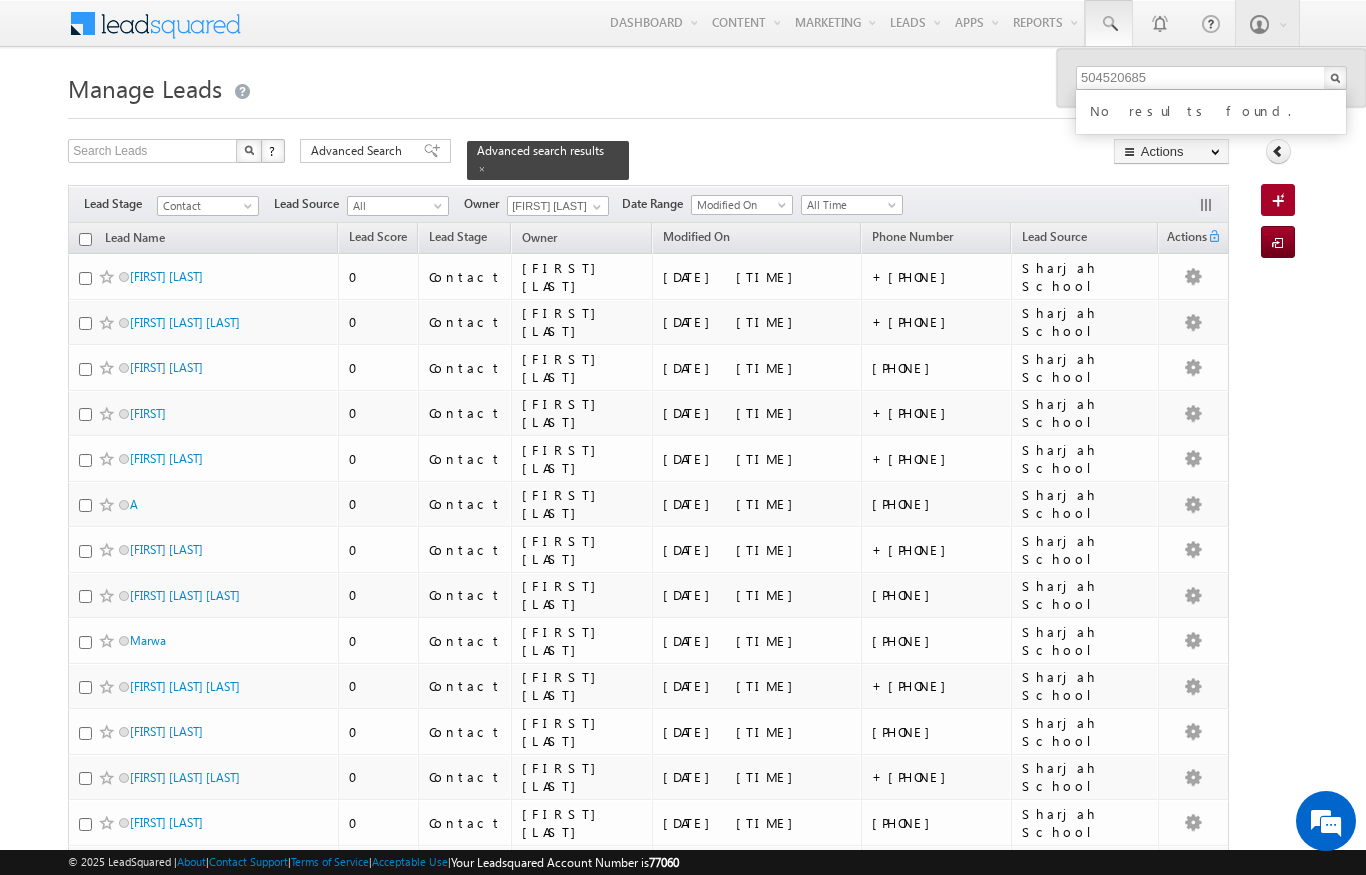 click on "Menu
[FIRST] [LAST]
[FIRST] . [EMAIL]
obal." at bounding box center (683, 4752) 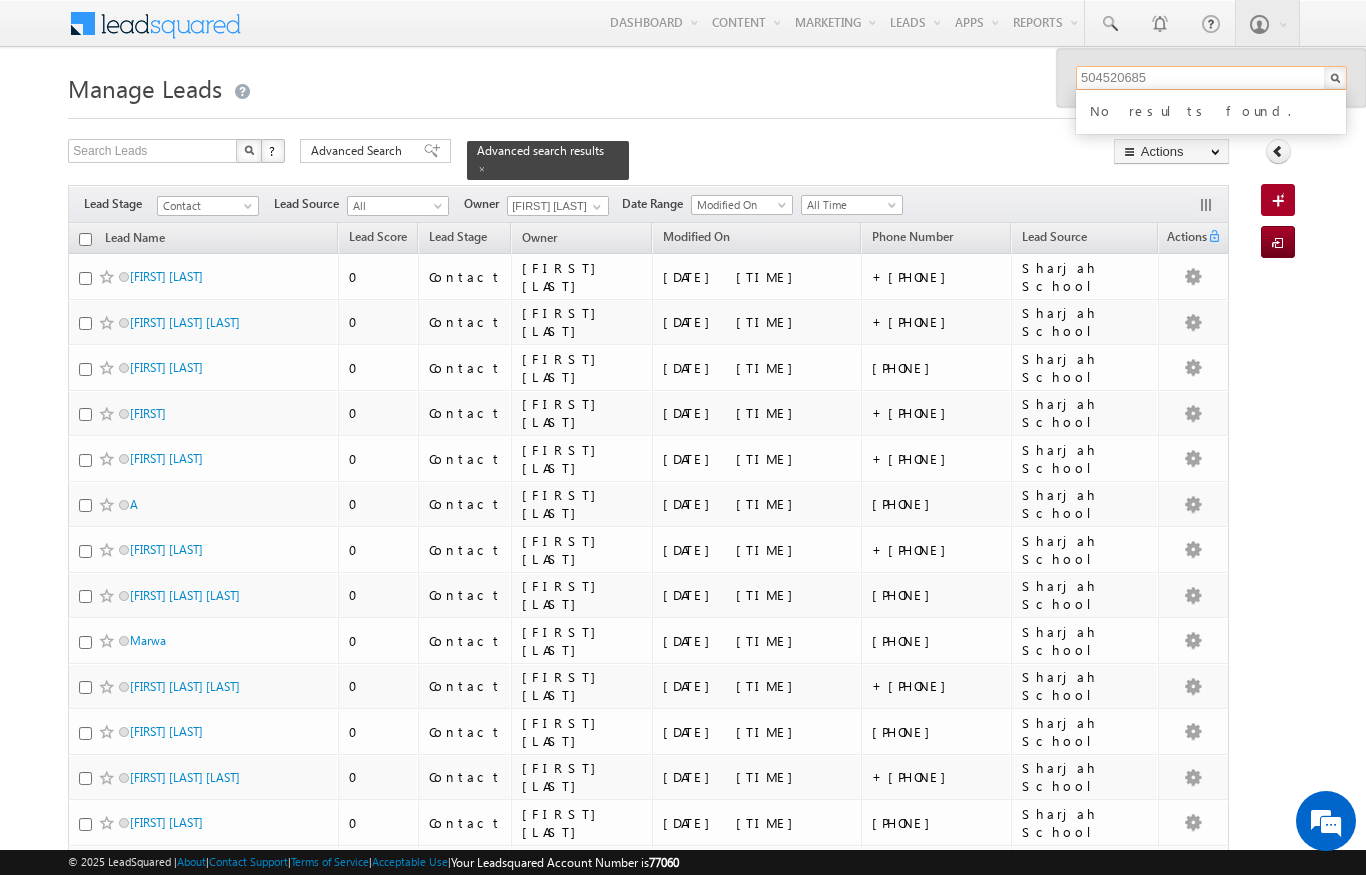 click on "504520685" at bounding box center (1211, 78) 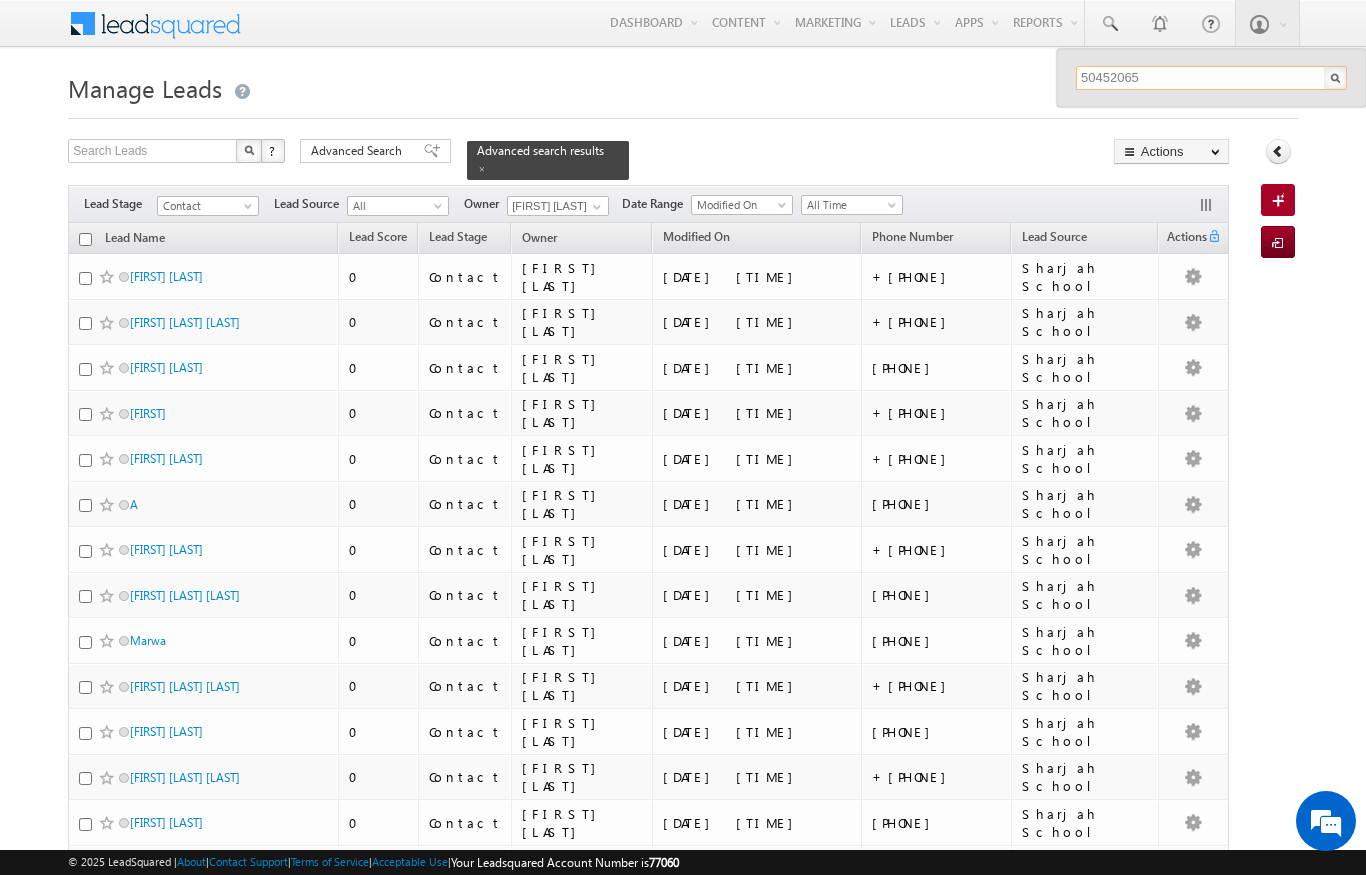 type on "504520658" 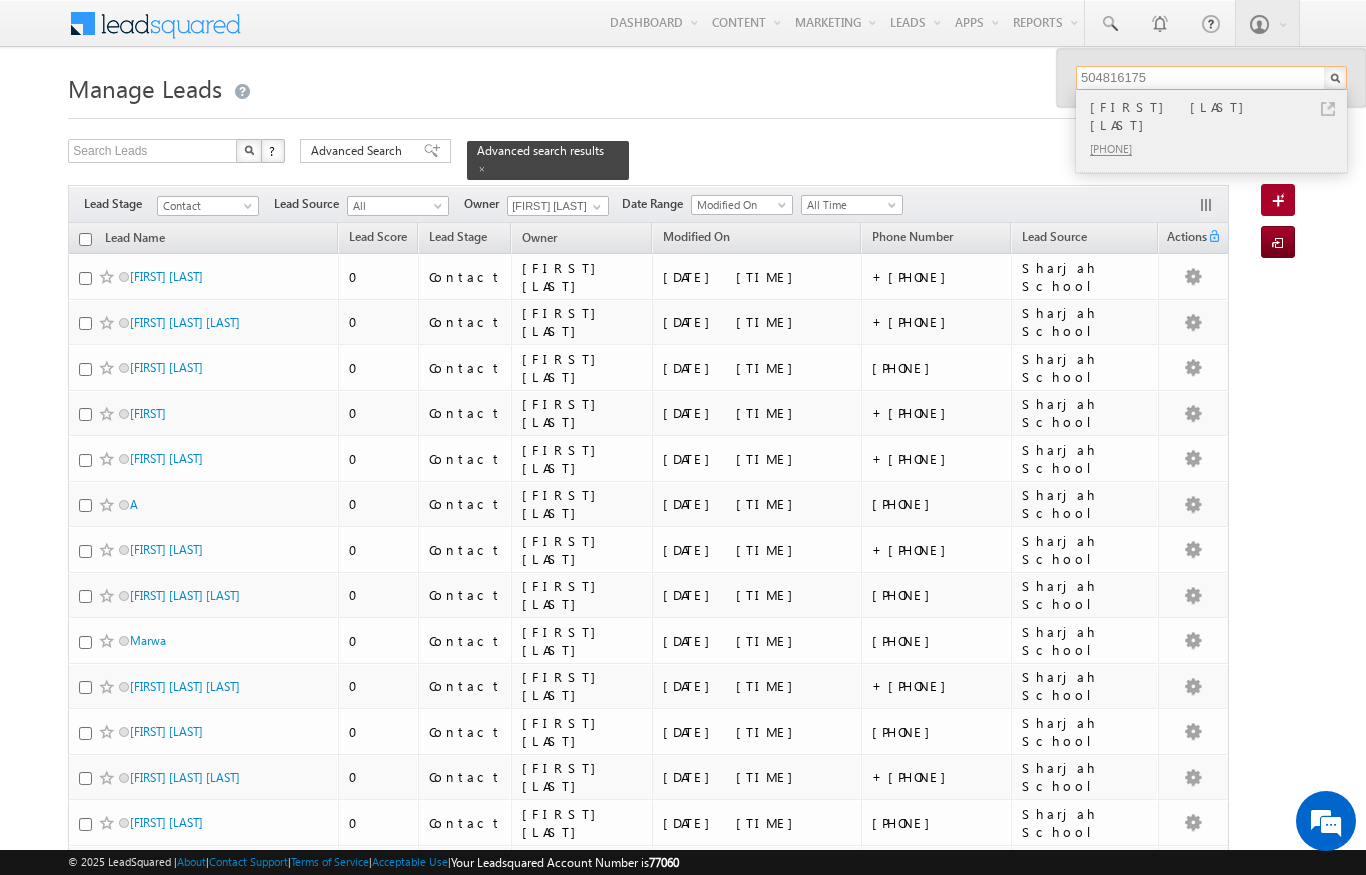 type on "504816175" 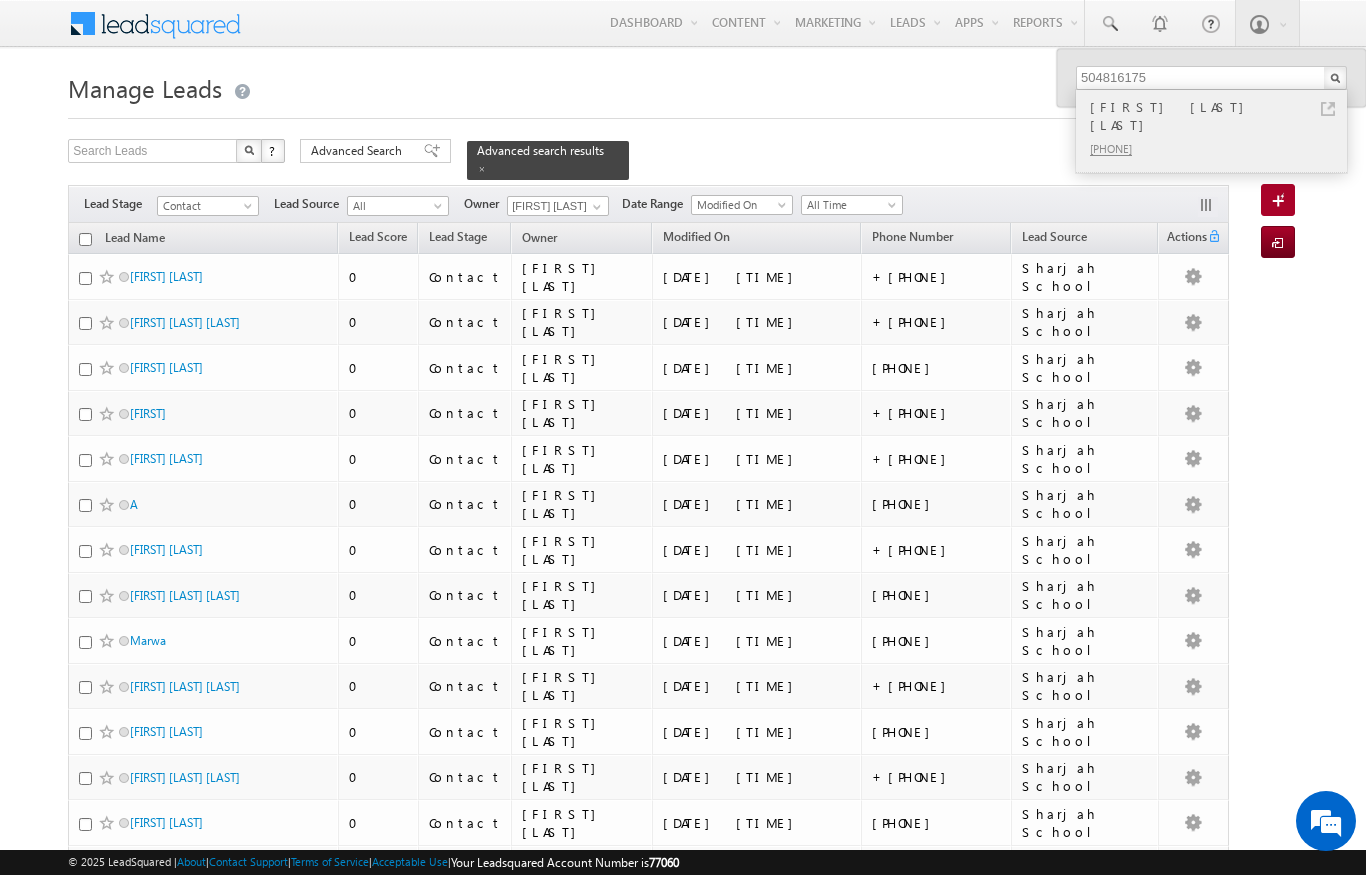 click on "Anil Kumar Malhotra" at bounding box center (1220, 116) 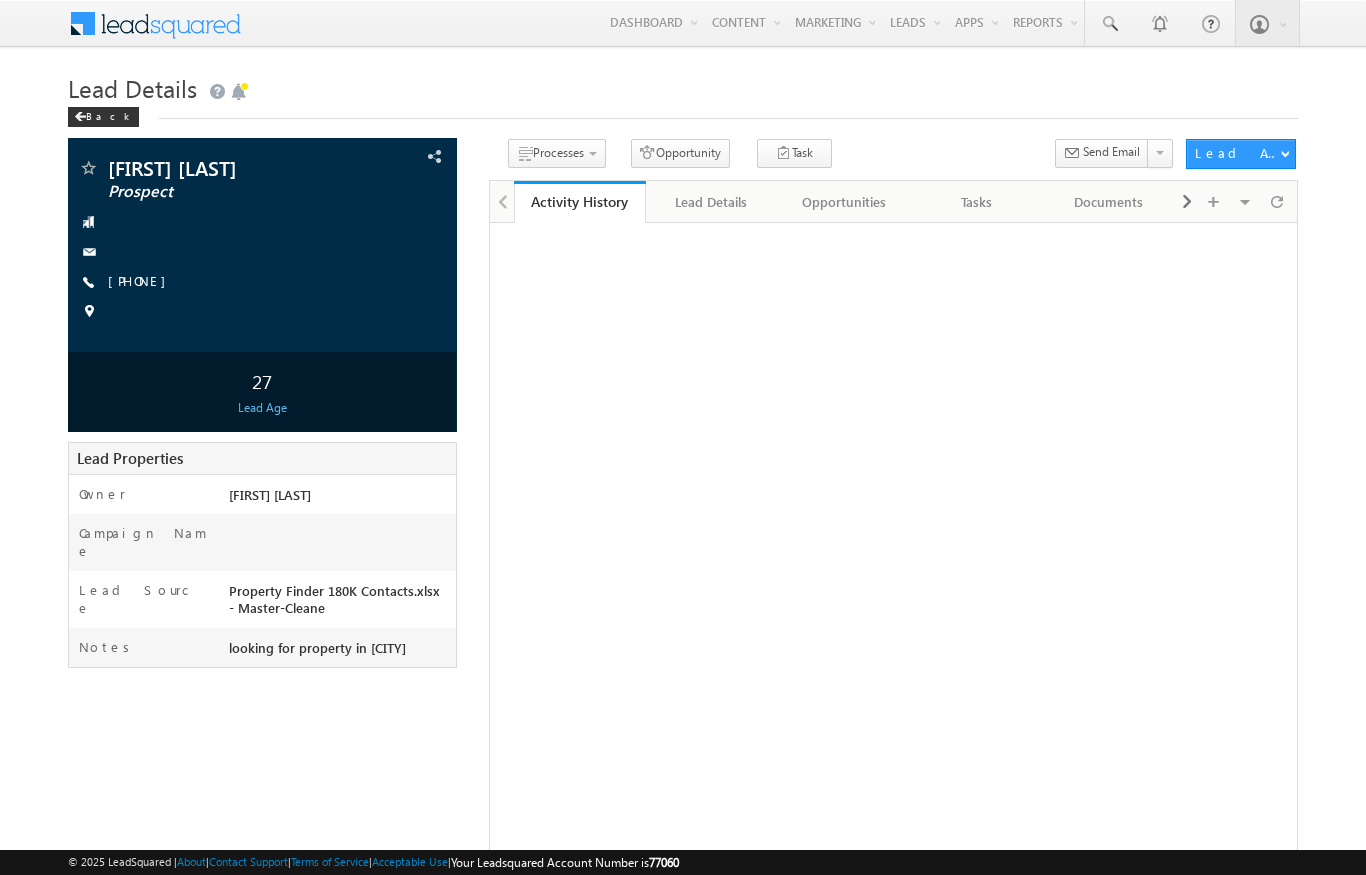 scroll, scrollTop: 0, scrollLeft: 0, axis: both 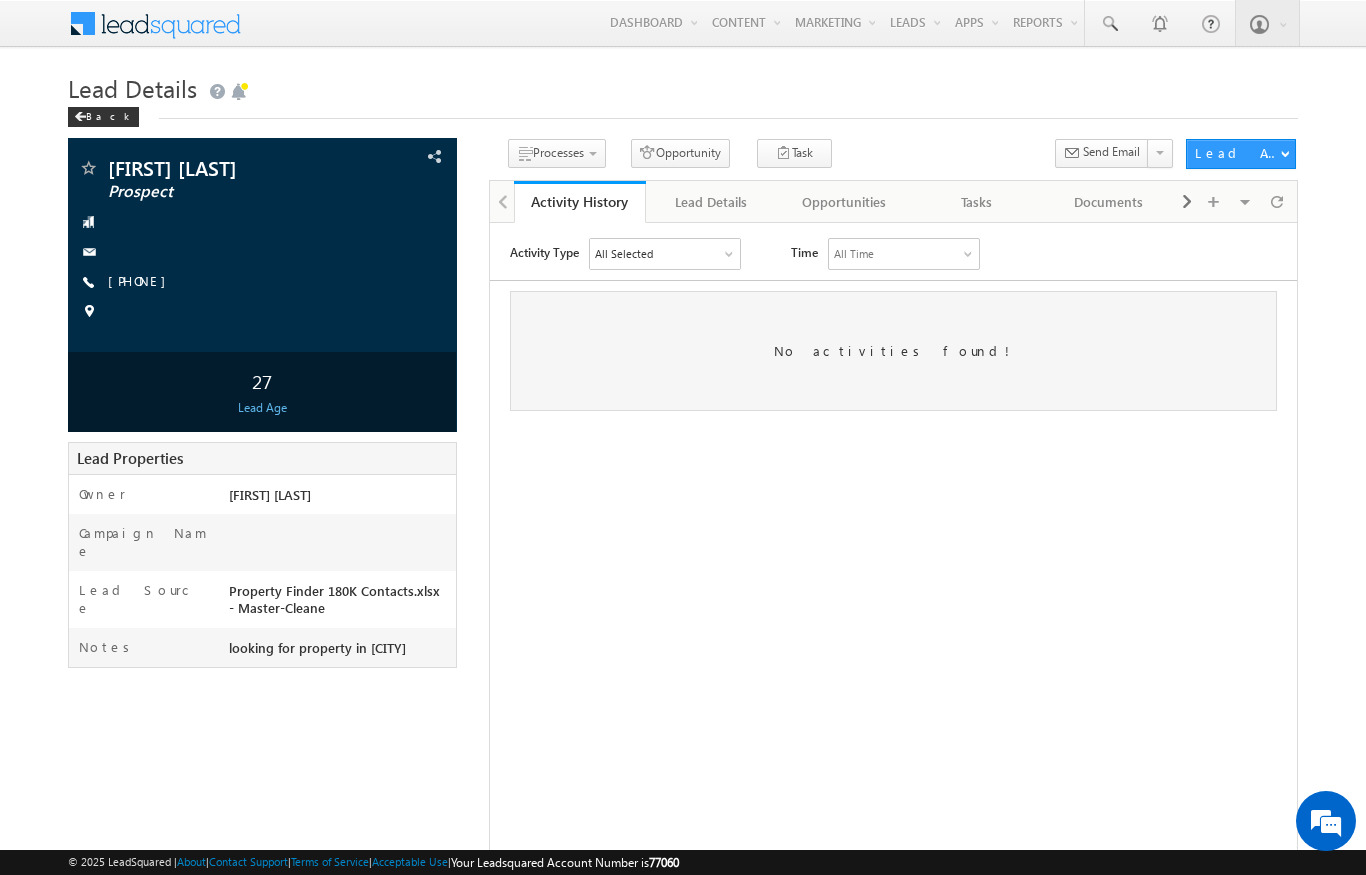 click on "Activity Type
All Selected
Select All Sales Activities 1 Sales Activity Opportunities 1 Sale Punch Email Activities 18 Email Bounced Email Link Clicked Email Marked Spam Email Opened Inbound Lead through Email Mailing preference link clicked Negative Response to Email Neutral Response to Email Positive Response to Email Resubscribed Subscribed To Newsletter Subscribed To Promotional Emails Unsubscribe Link Clicked Unsubscribed Unsubscribed From Newsletter Unsubscribed From Promotional Emails View in browser link Clicked Email Sent Web Activities 5 Conversion Button Clicked Converted to Lead Form Submitted on Website Page Visited on Website Tracking URL Clicked Lead Capture Activities 1 Lead Capture Phone Call Activities 2 25 2. DNP 5" at bounding box center (892, 323) 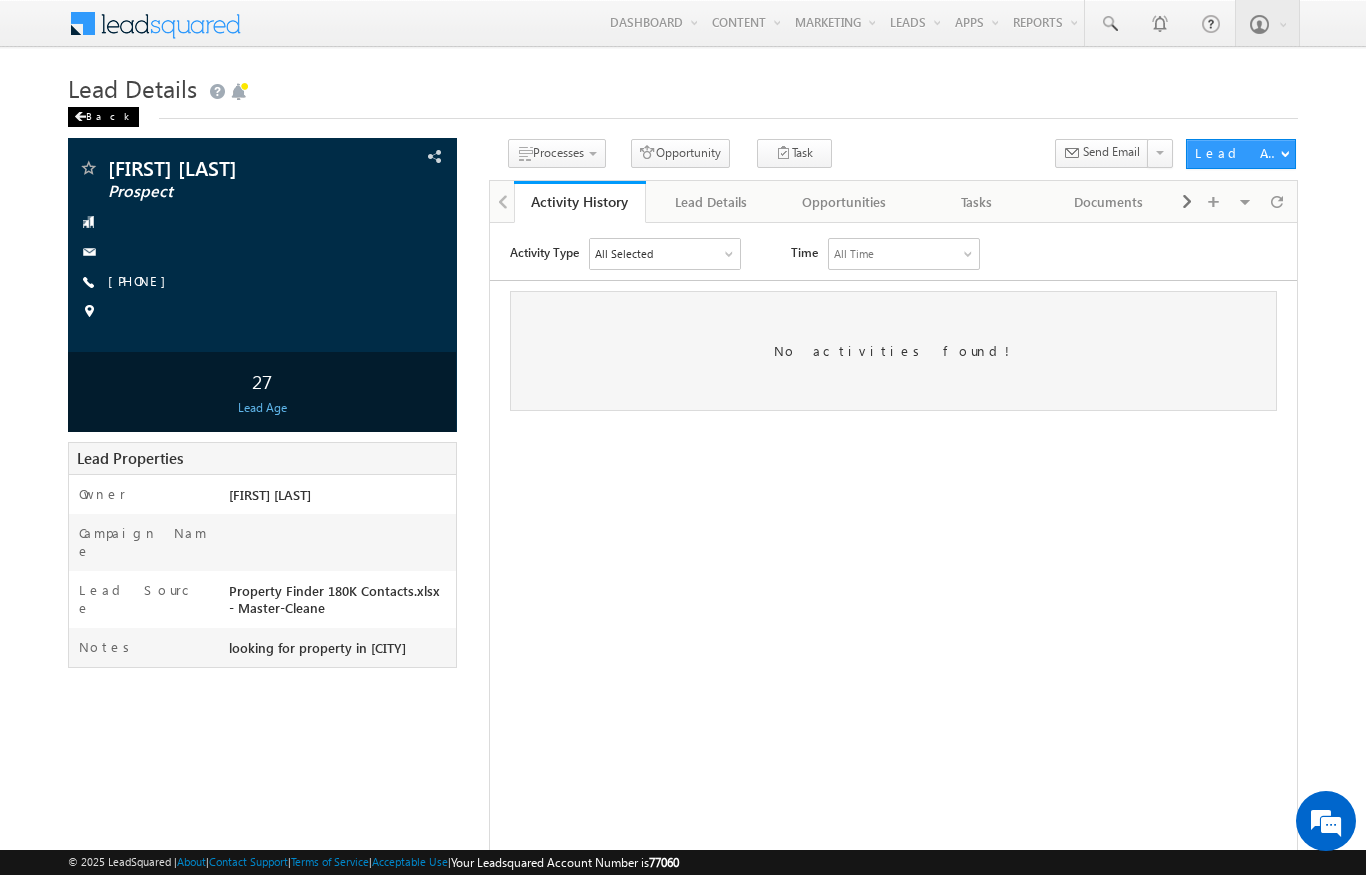 click on "Back" at bounding box center (103, 117) 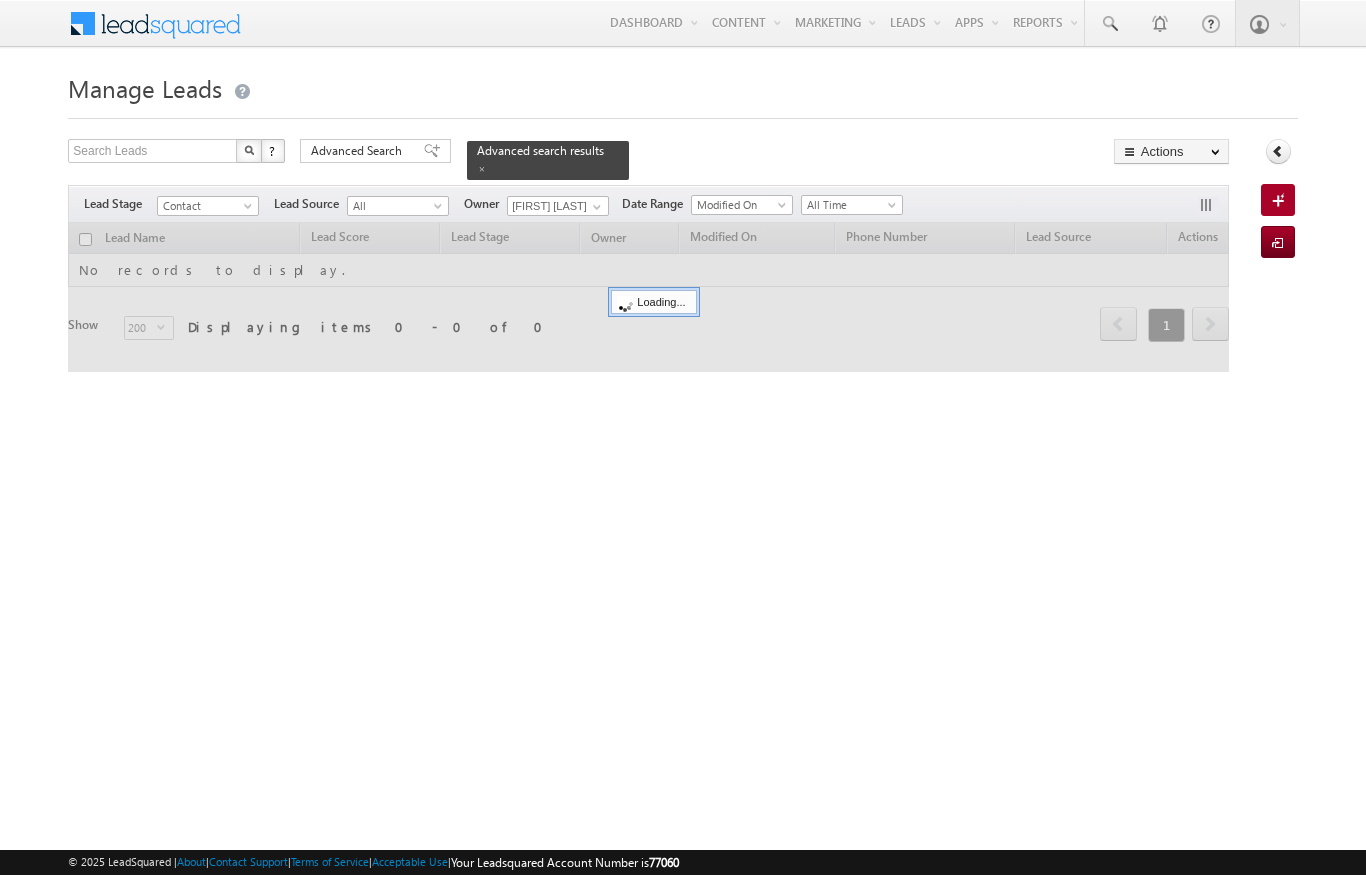 scroll, scrollTop: 0, scrollLeft: 0, axis: both 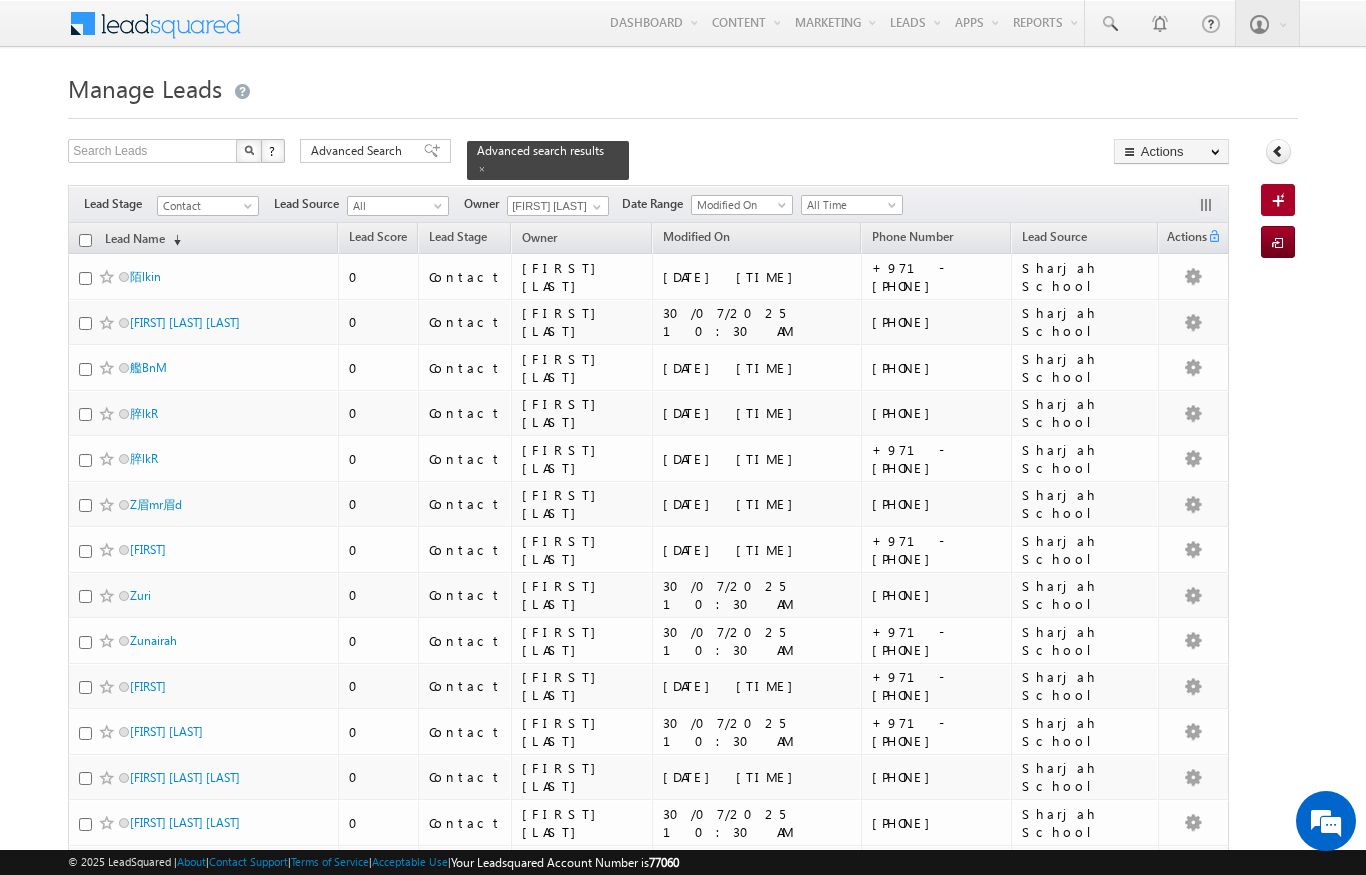 click on "Search Leads X ?   2915 results found                                Advanced Search                                 Advanced Search                                 Advanced search results                                     Actions" at bounding box center [682, 4812] 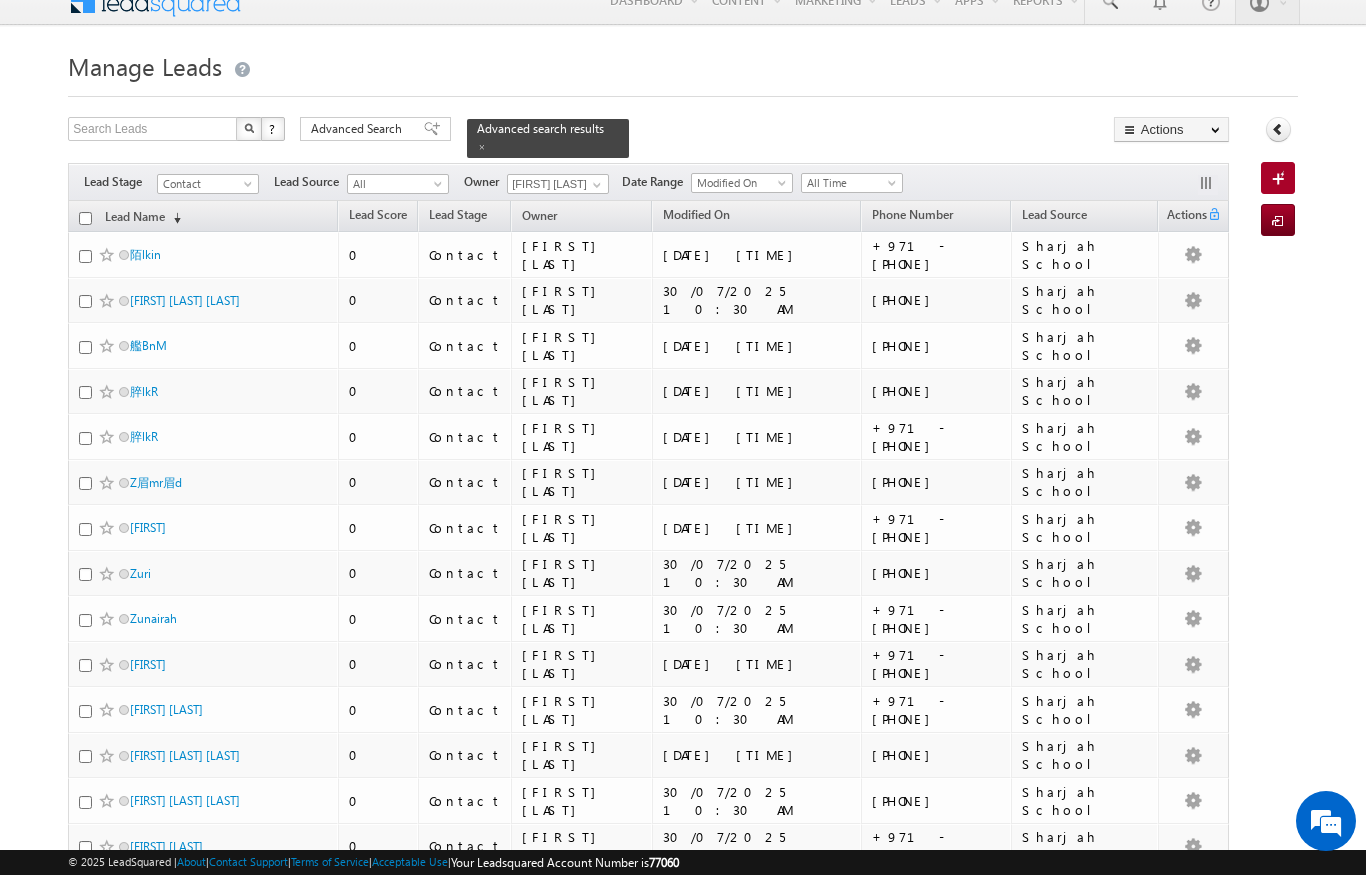 scroll, scrollTop: 0, scrollLeft: 0, axis: both 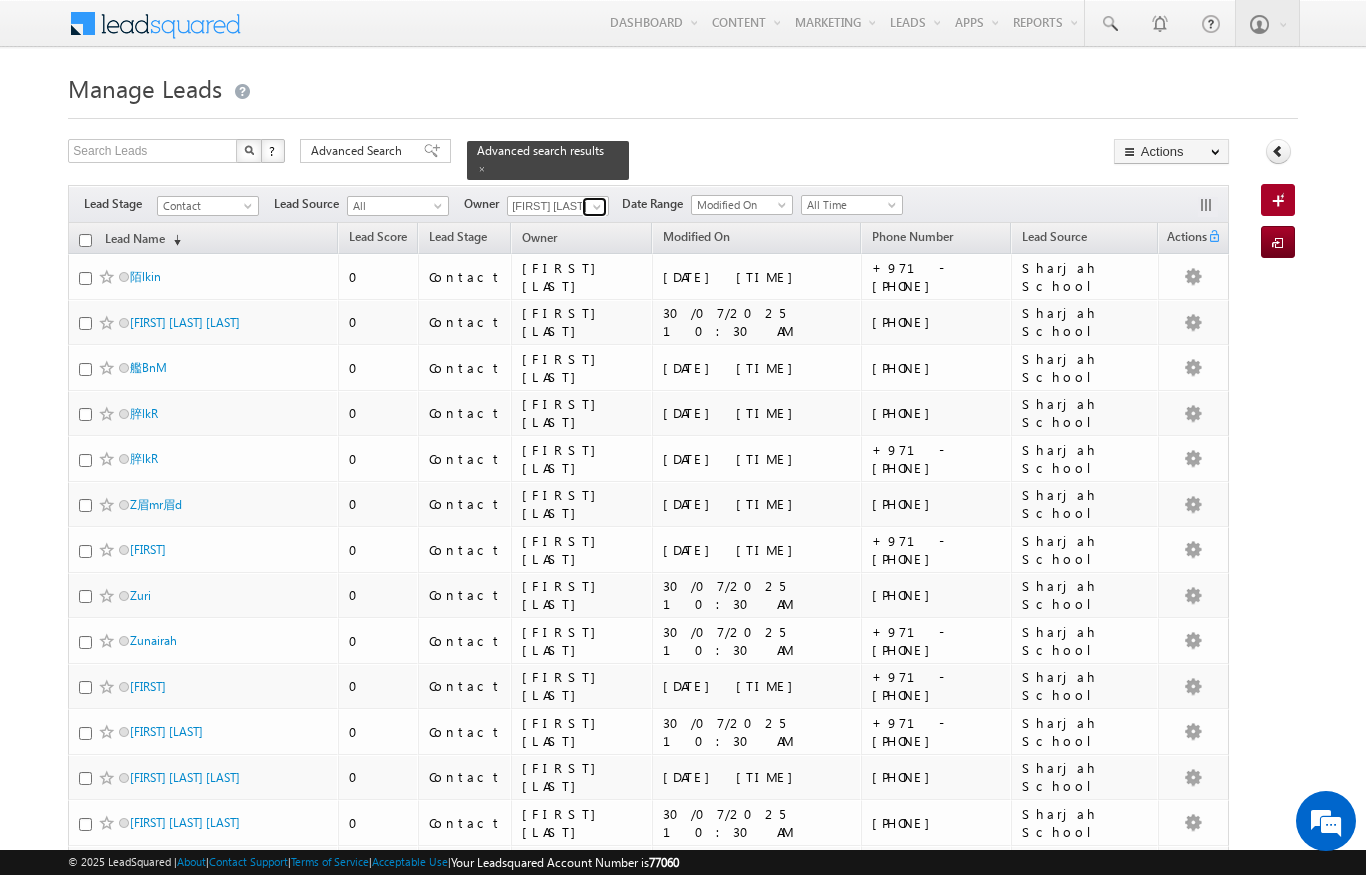 click at bounding box center [597, 207] 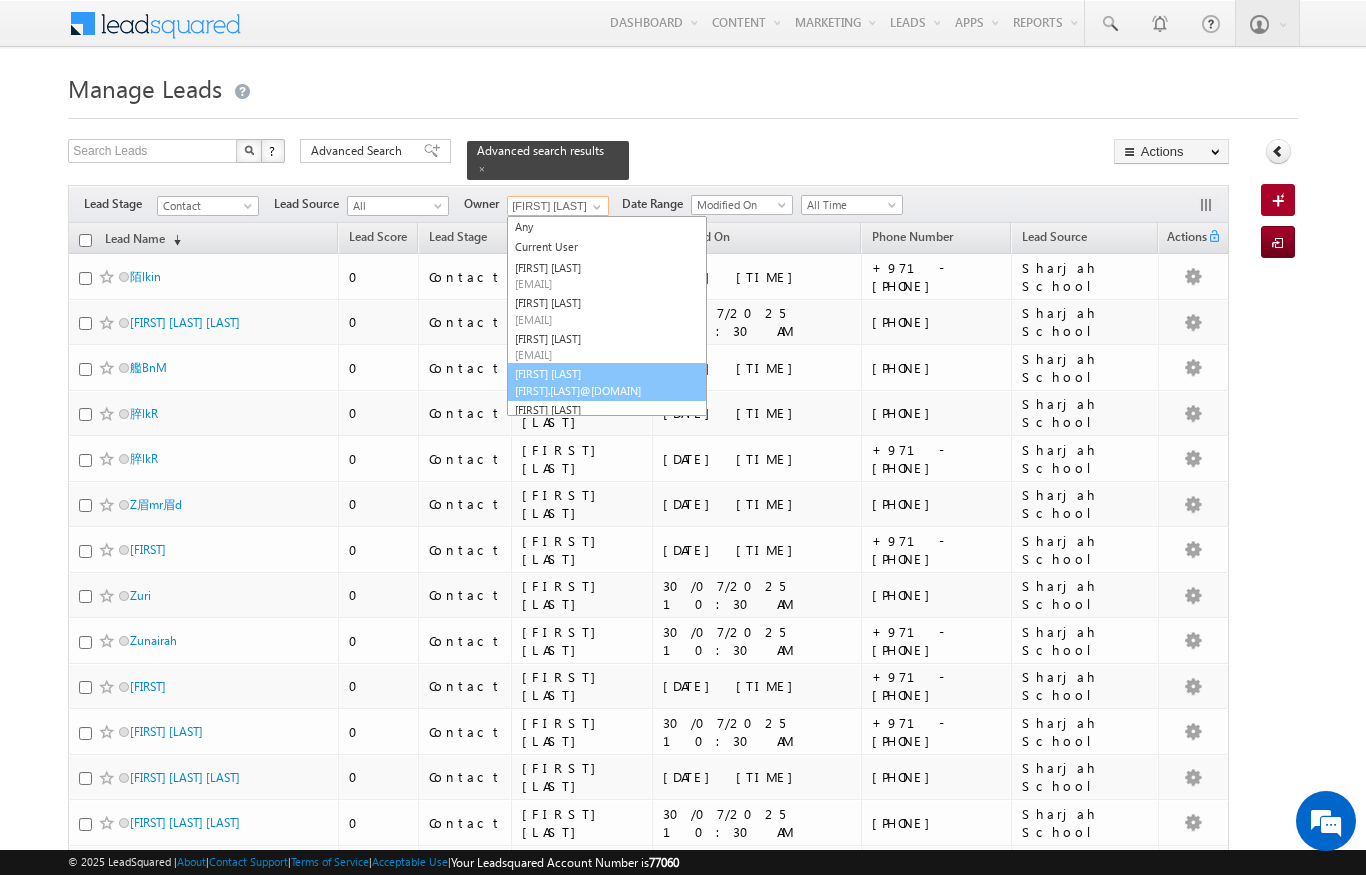 click on "[FIRST].[LAST]@[DOMAIN]" at bounding box center (605, 390) 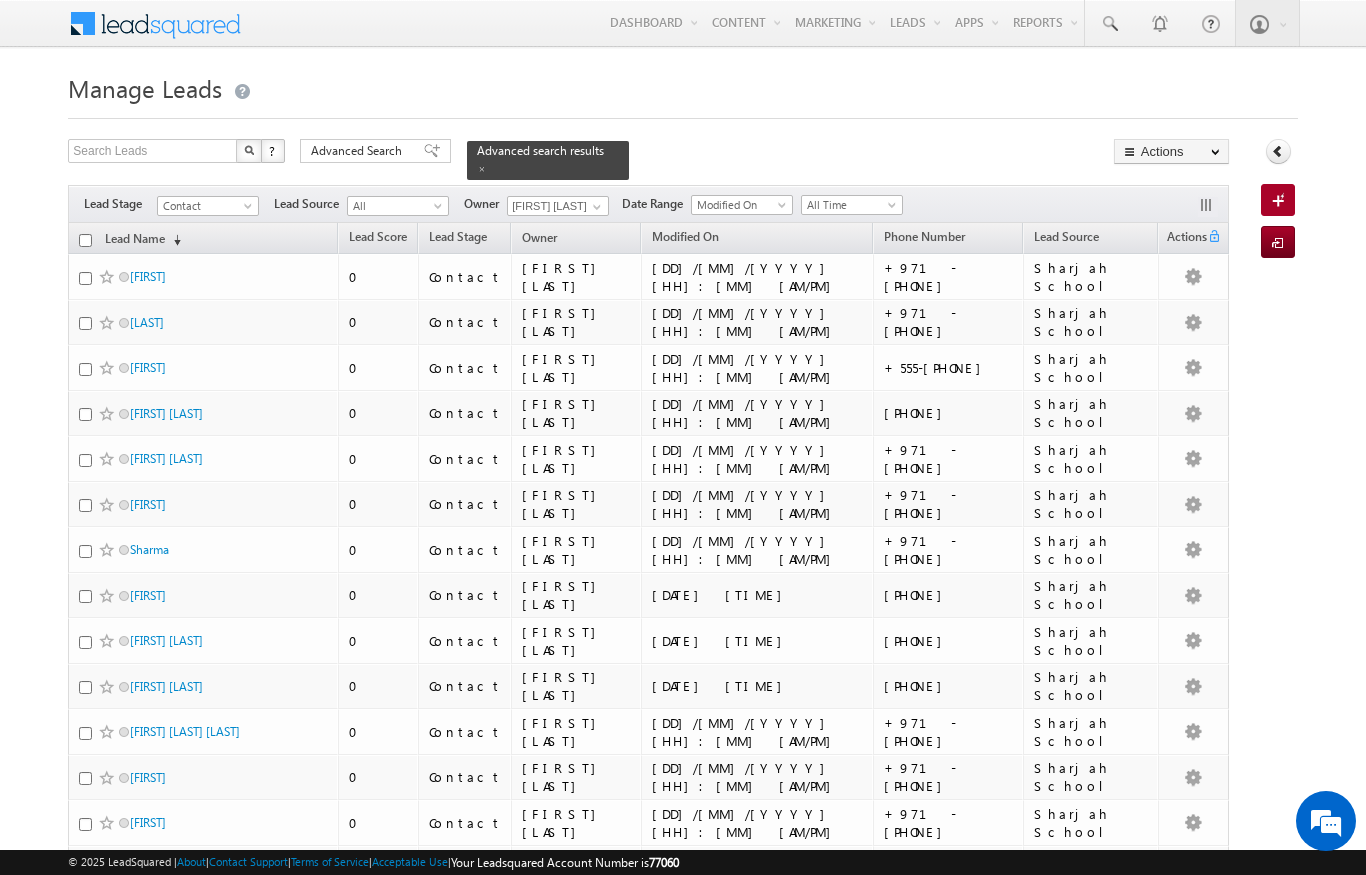 click at bounding box center [85, 240] 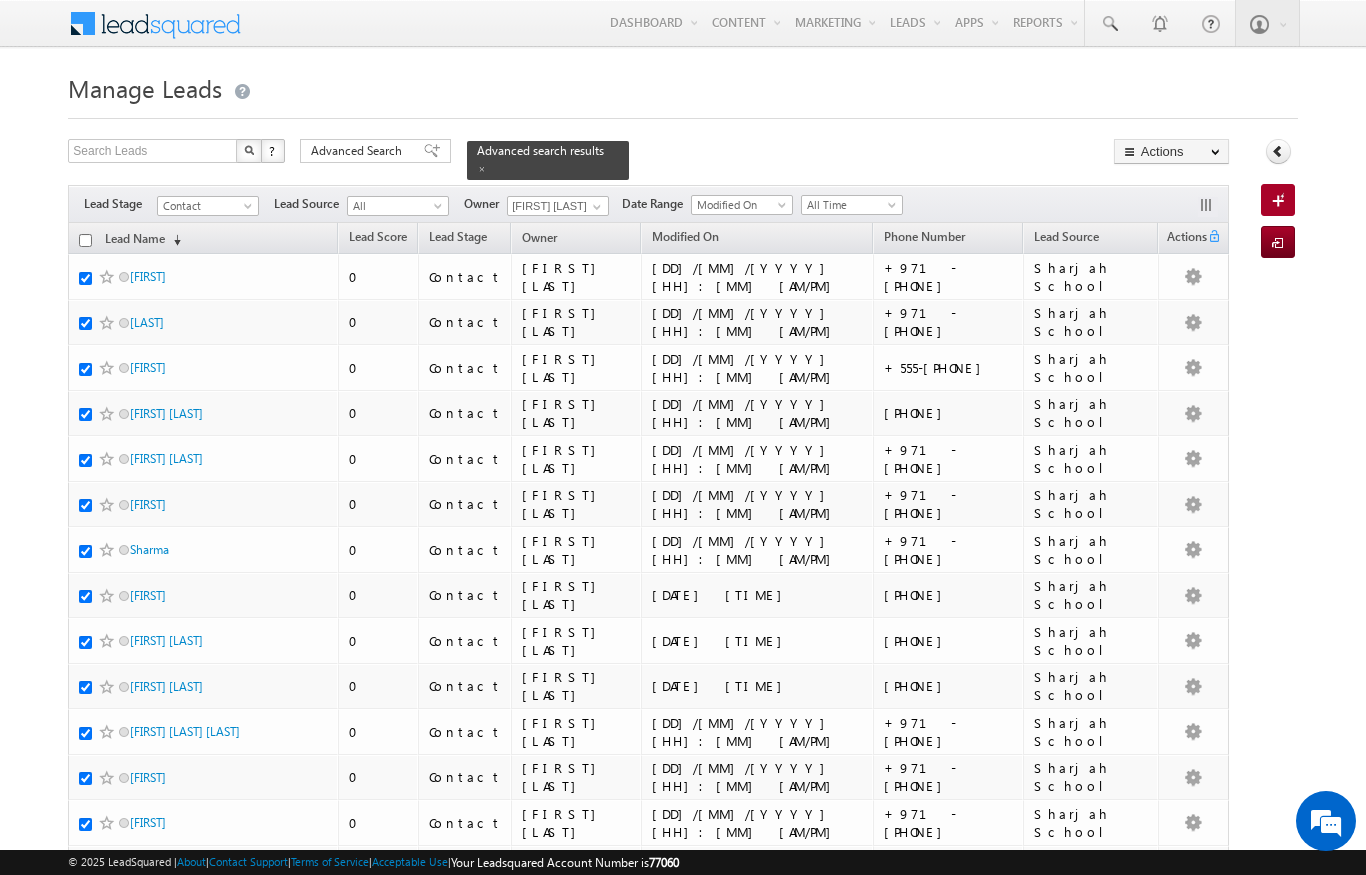 checkbox on "true" 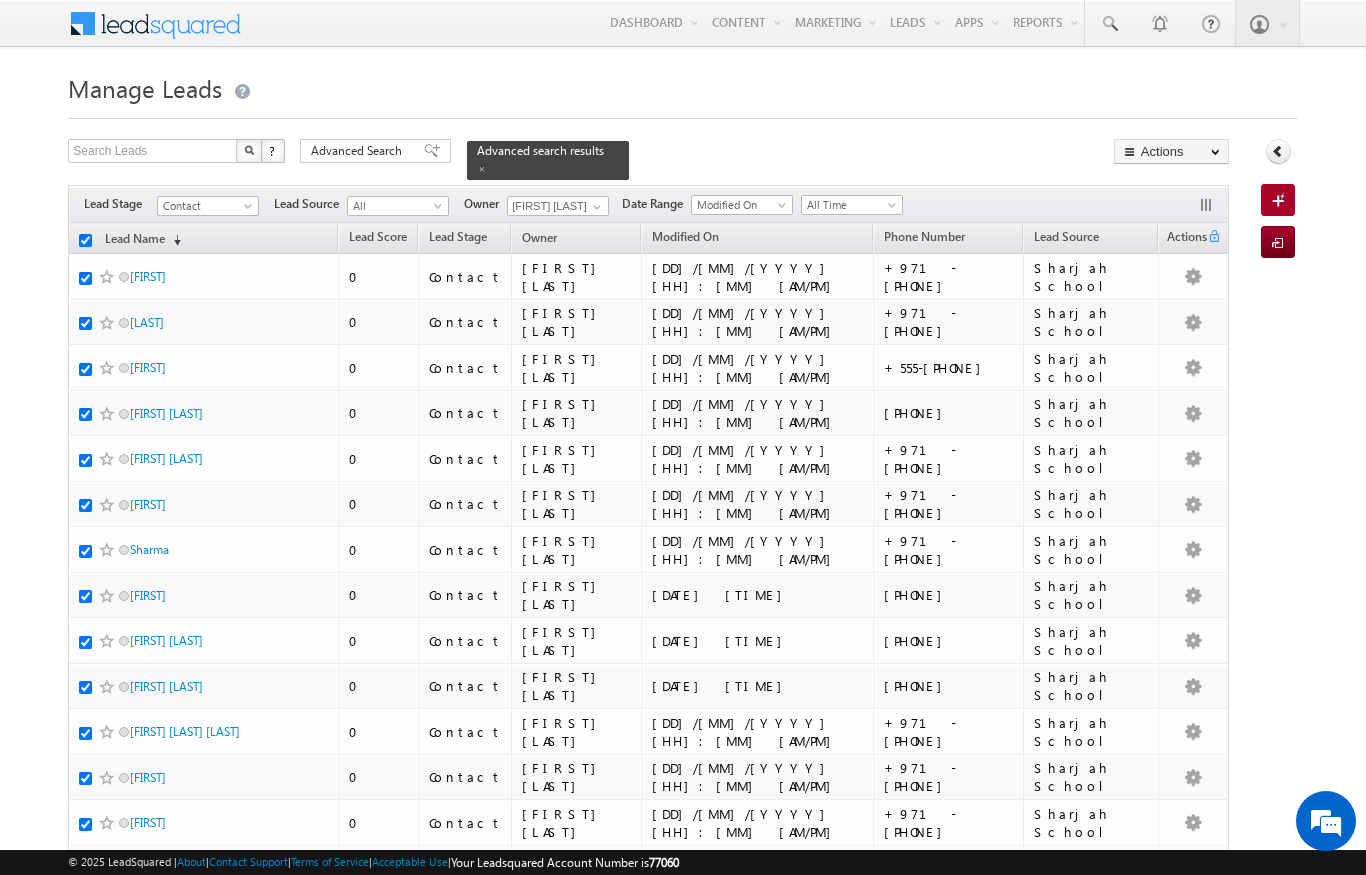 checkbox on "true" 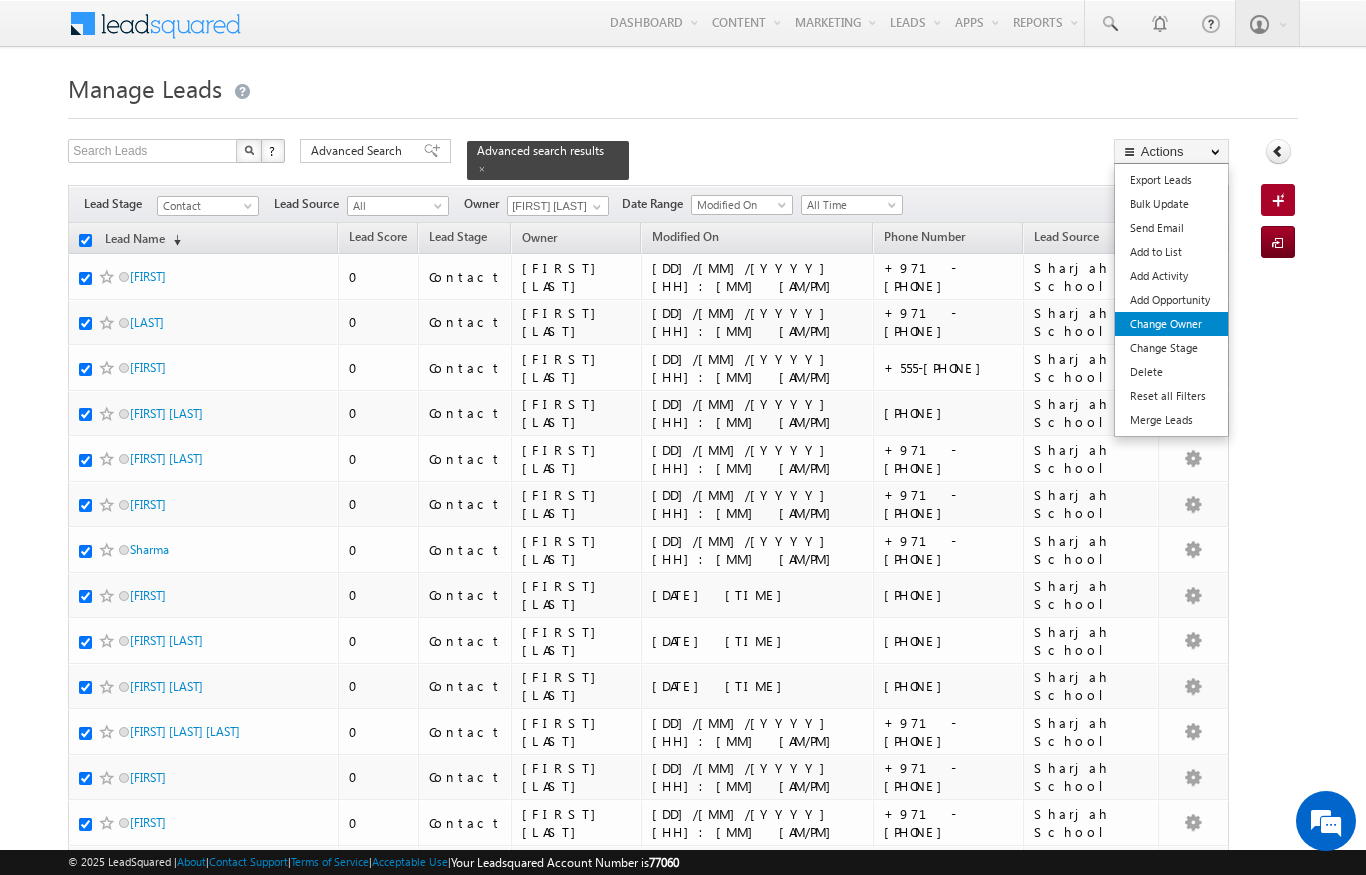 click on "Change Owner" at bounding box center (1171, 324) 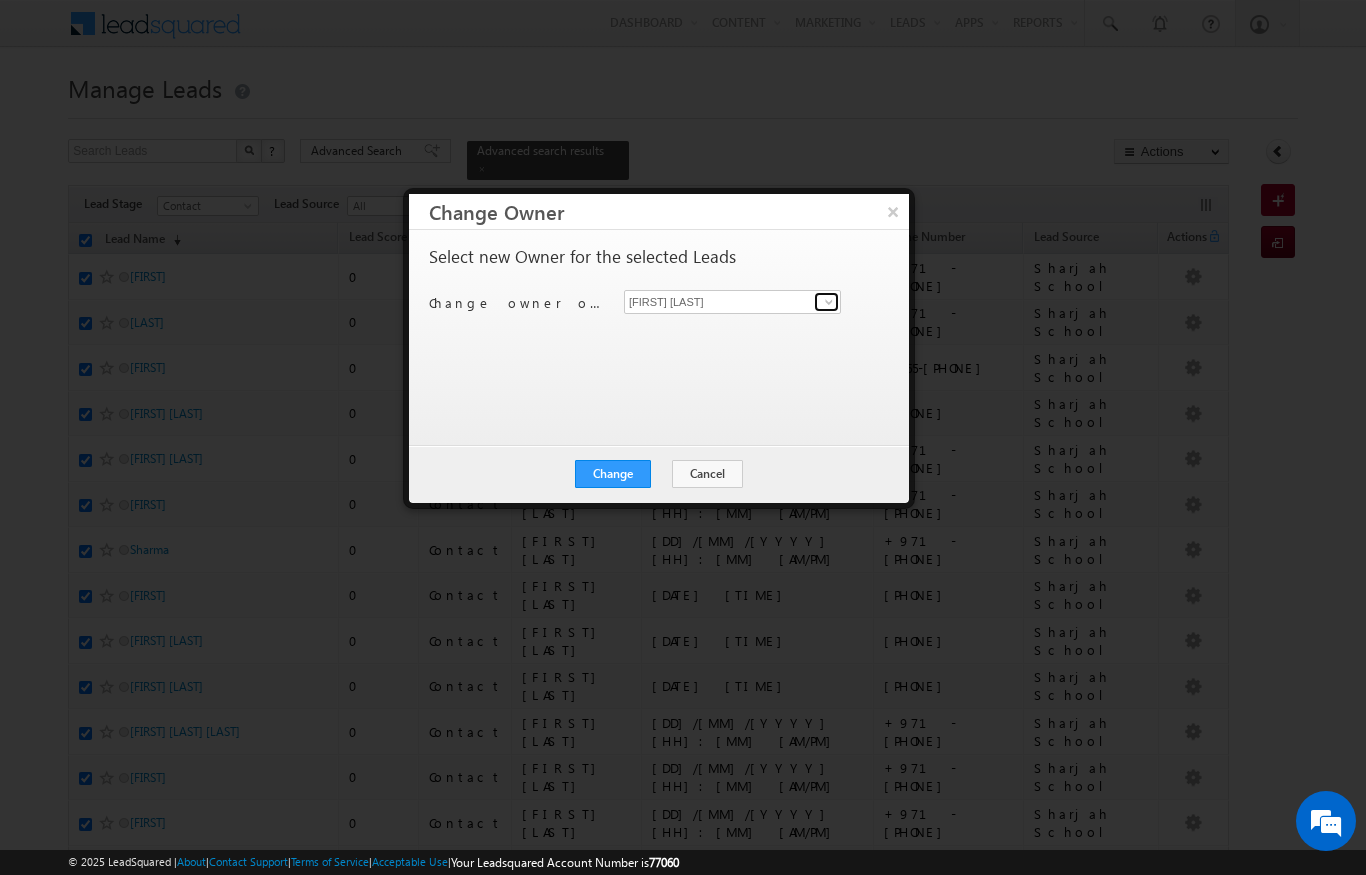 click at bounding box center (829, 302) 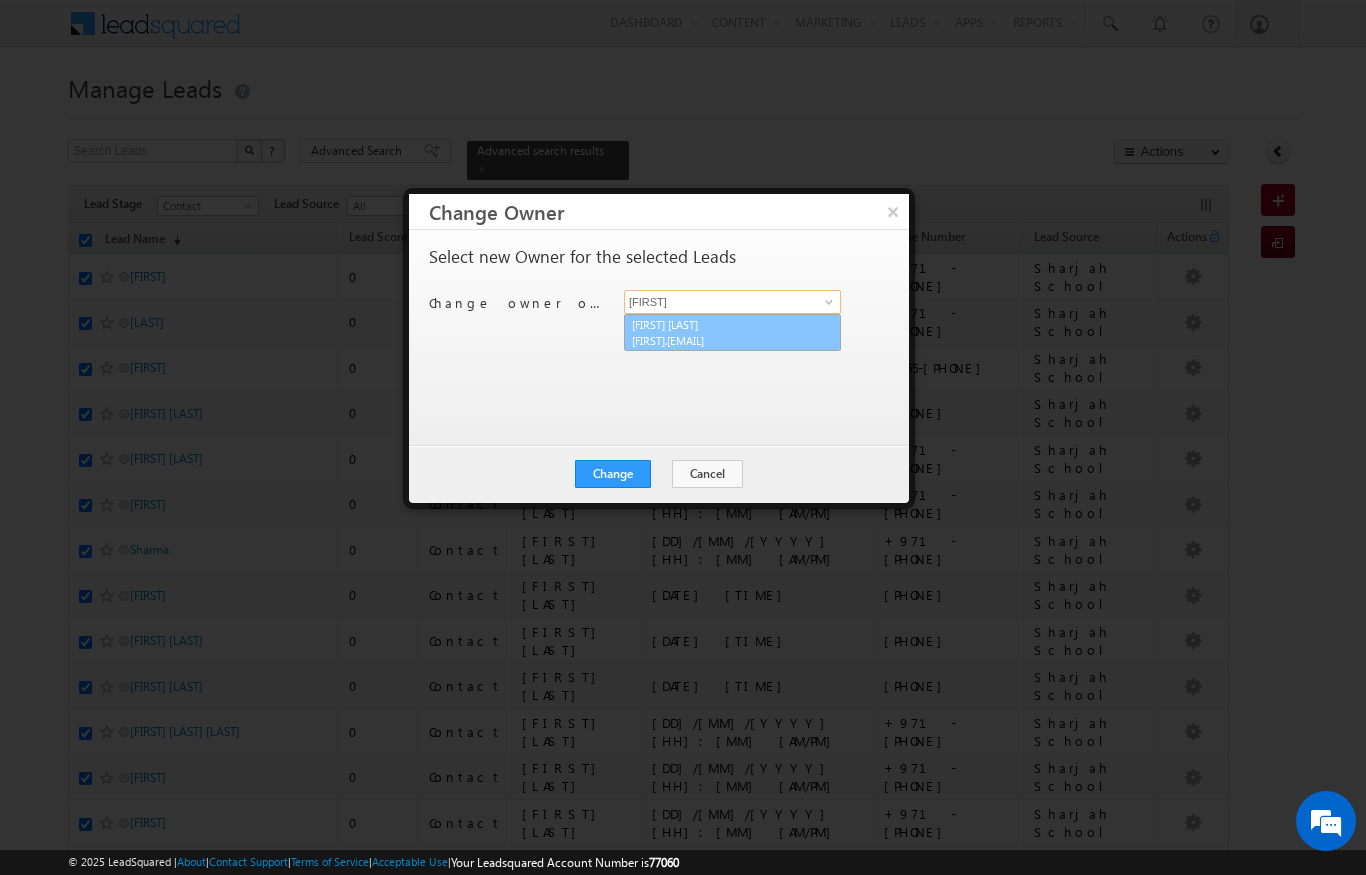 click on "[FIRST].[EMAIL]" at bounding box center (722, 340) 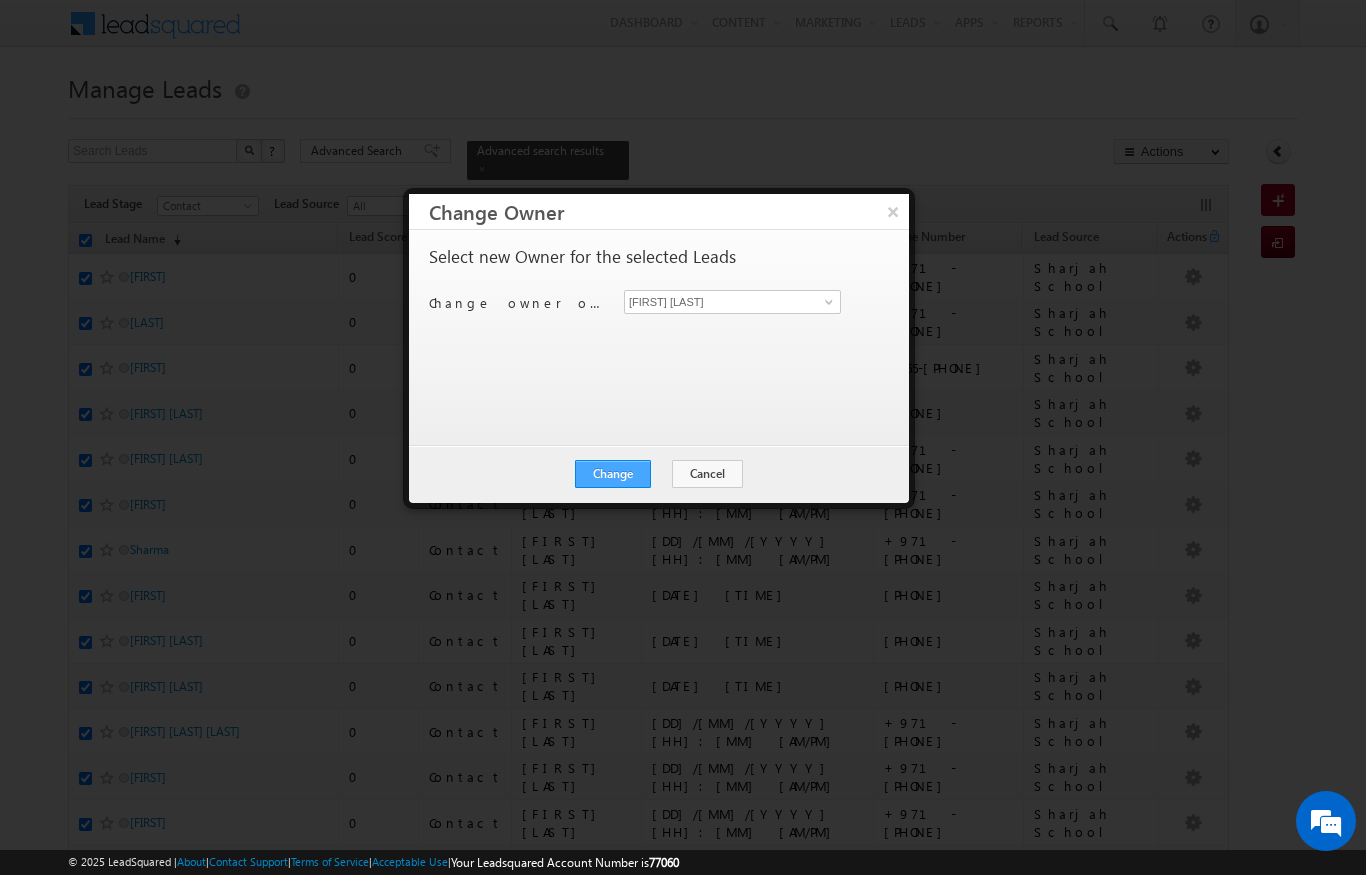 click on "Change" at bounding box center [613, 474] 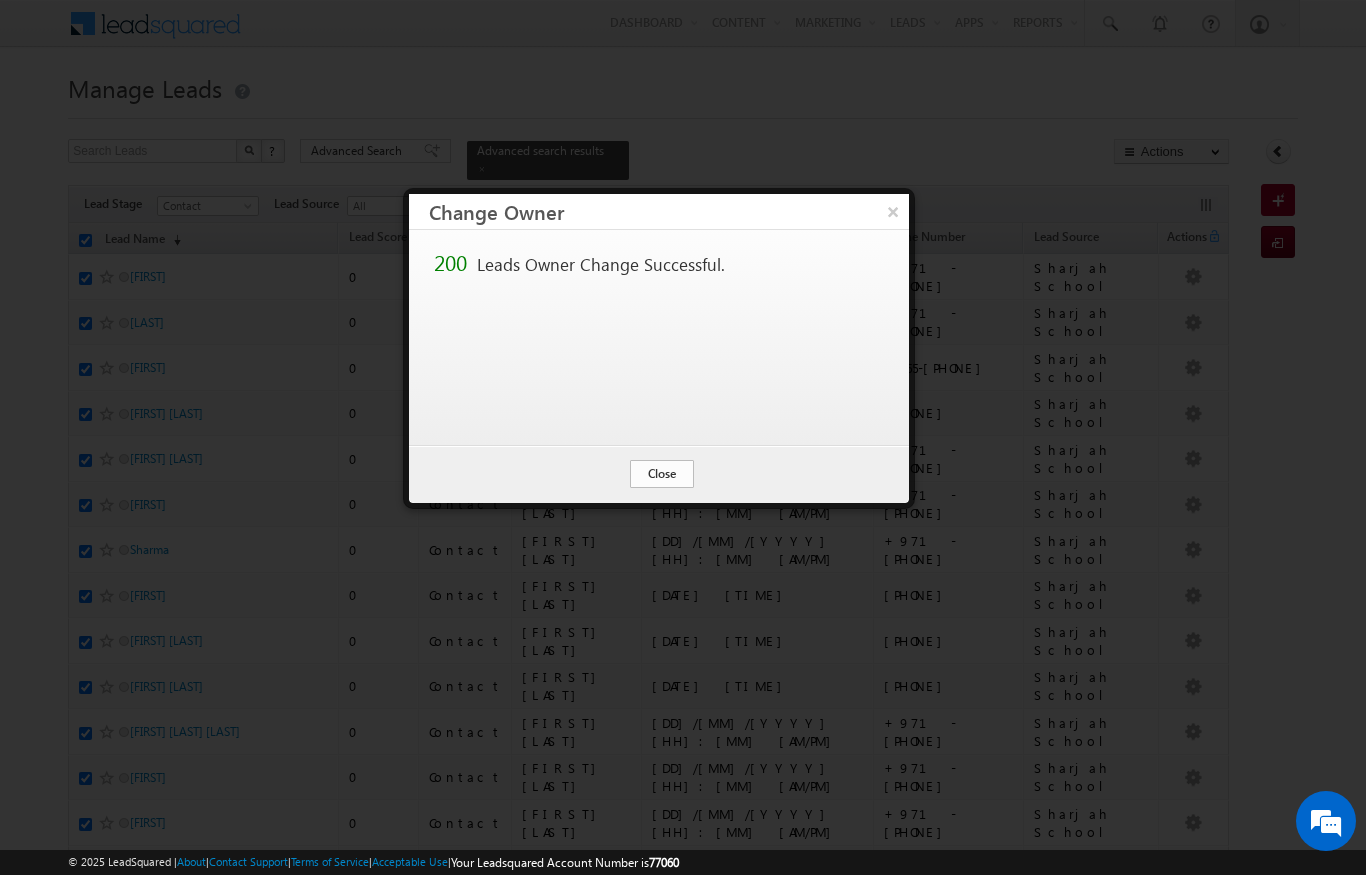 click on "Close" at bounding box center [662, 474] 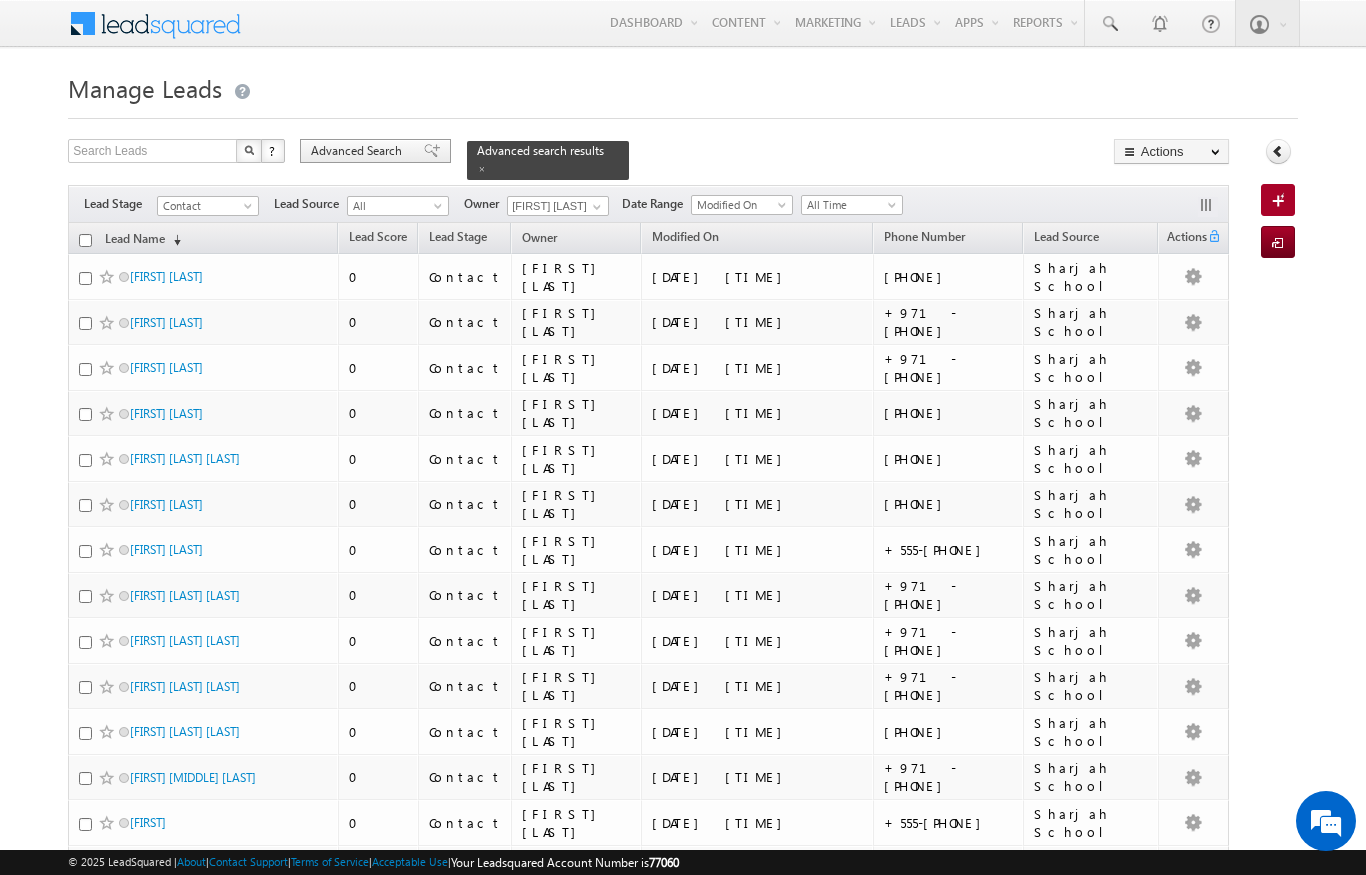 click on "Advanced Search" at bounding box center (359, 151) 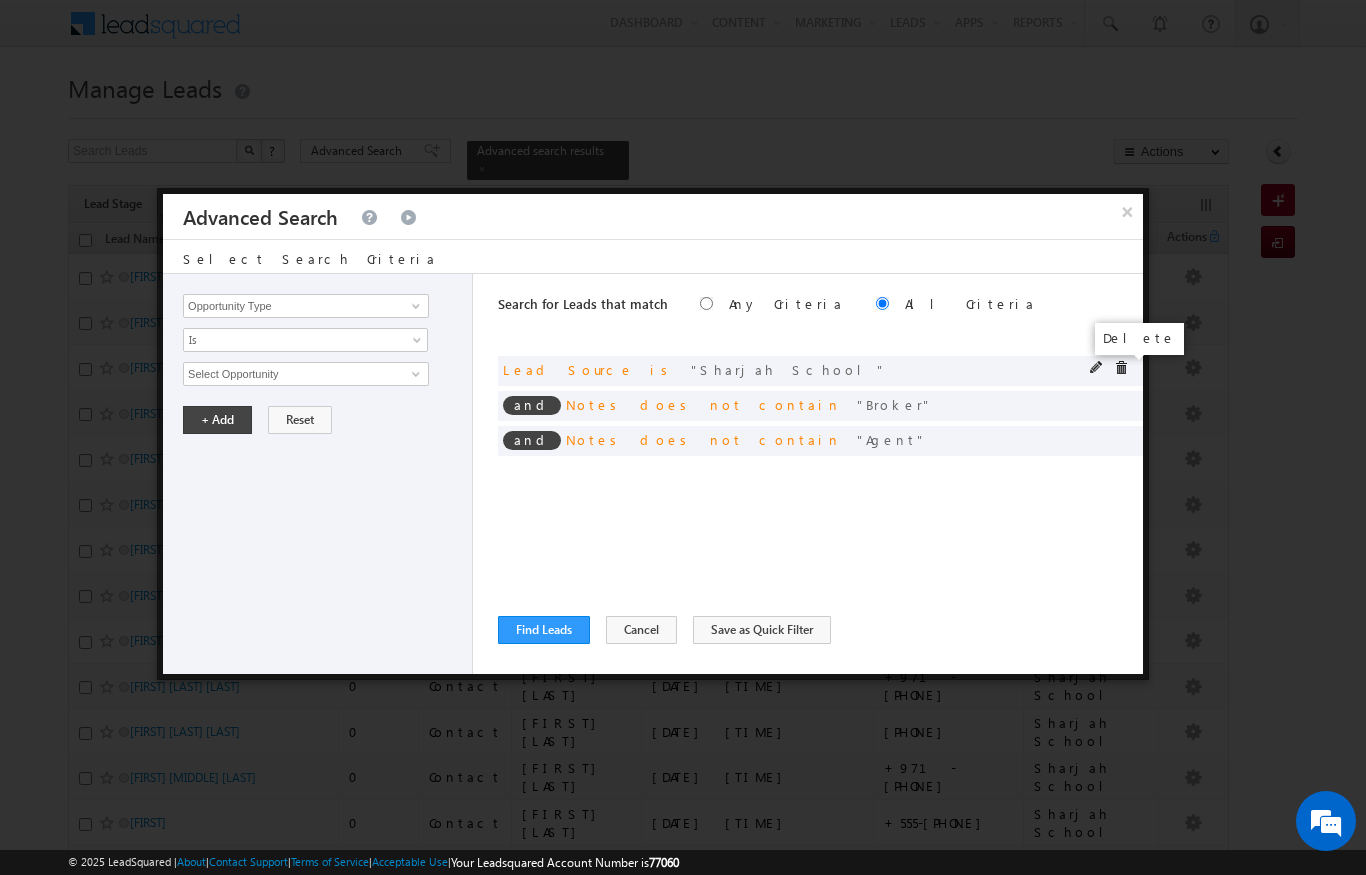 click at bounding box center [1121, 368] 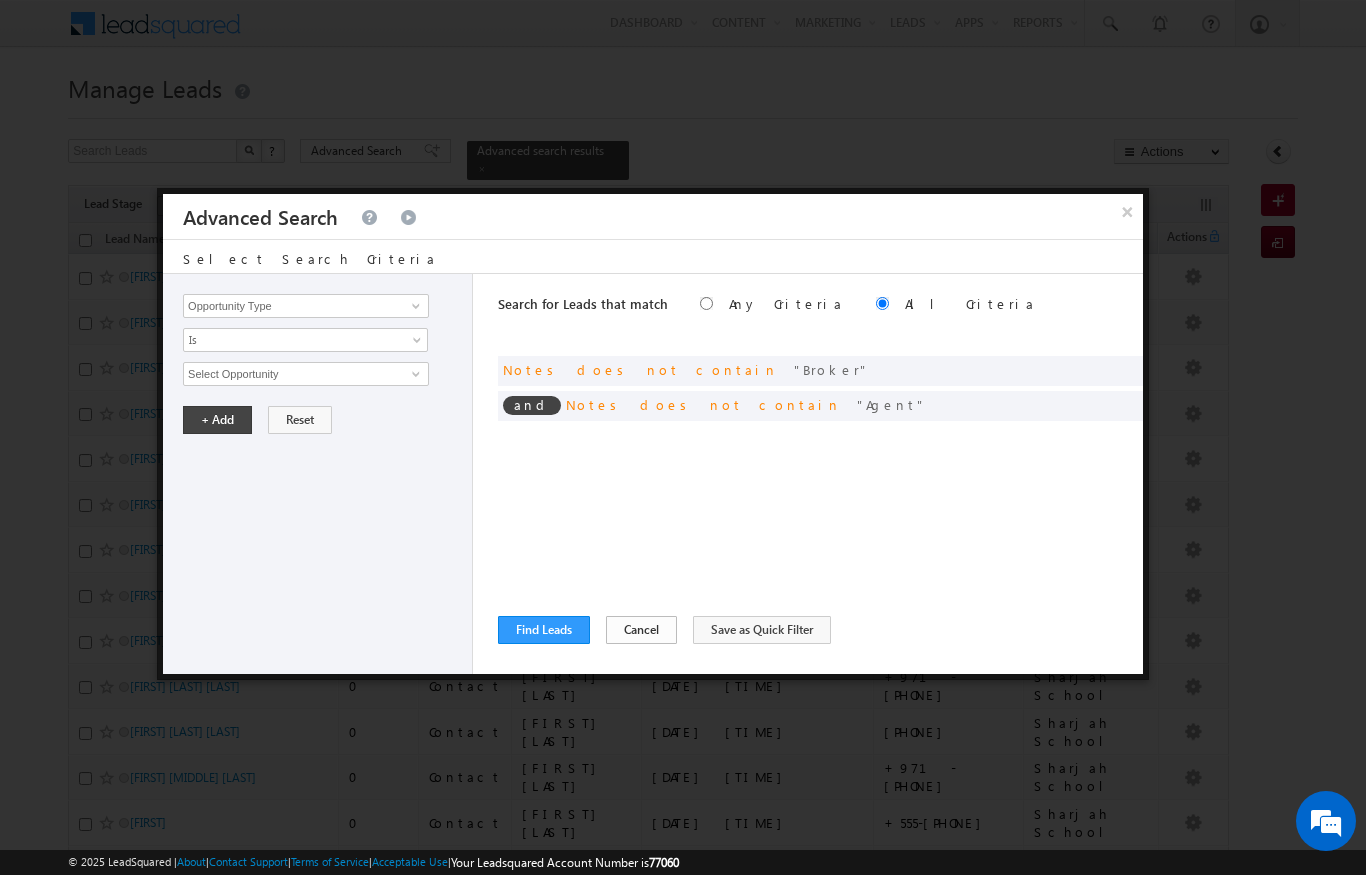 click on "Cancel" at bounding box center [641, 630] 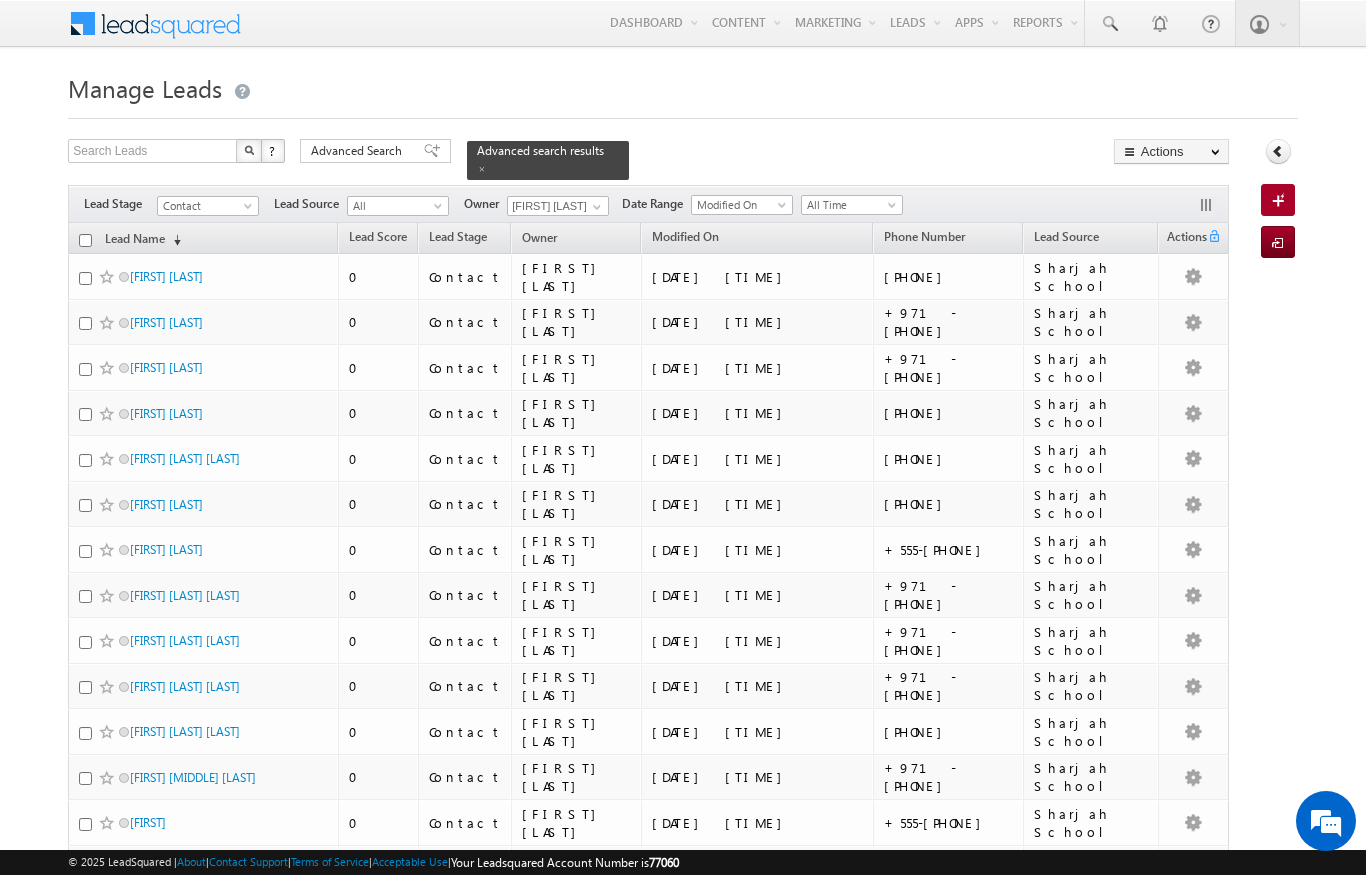 click on "Manage Leads
Search Leads X ? 44 results found
Advanced Search
Advanced Search" at bounding box center (682, 1217) 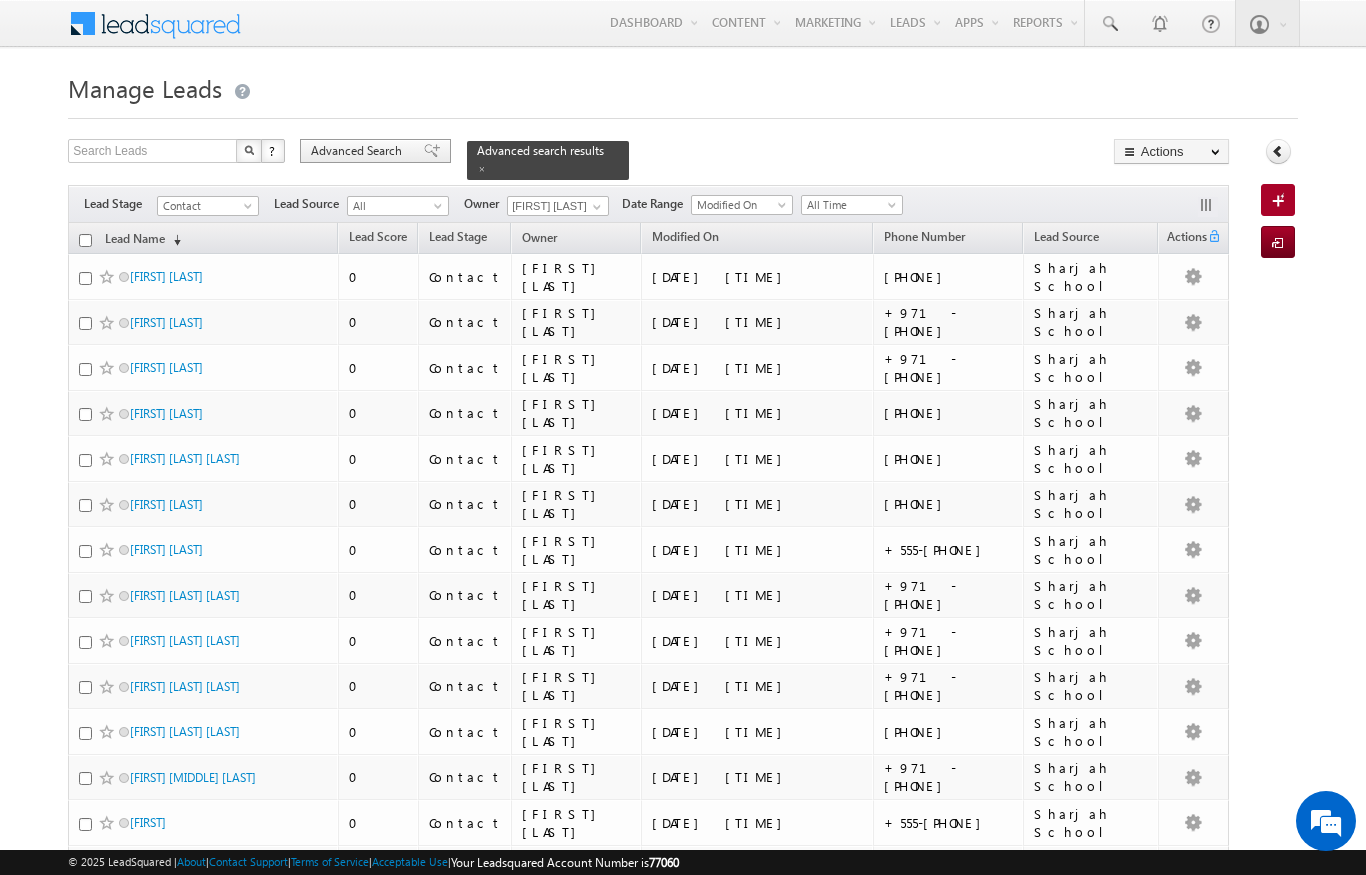 click on "Advanced Search" at bounding box center [359, 151] 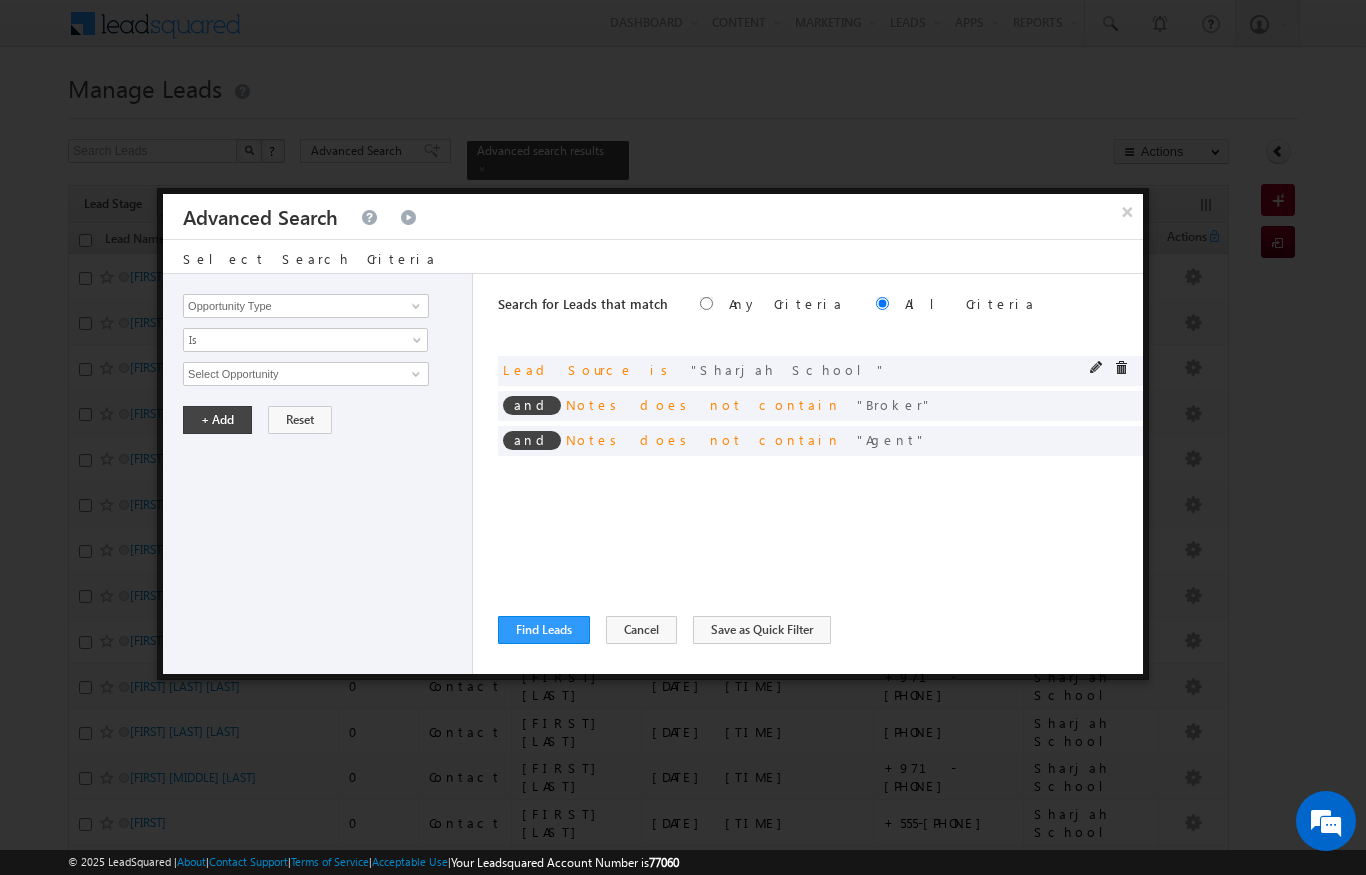 click at bounding box center (1121, 368) 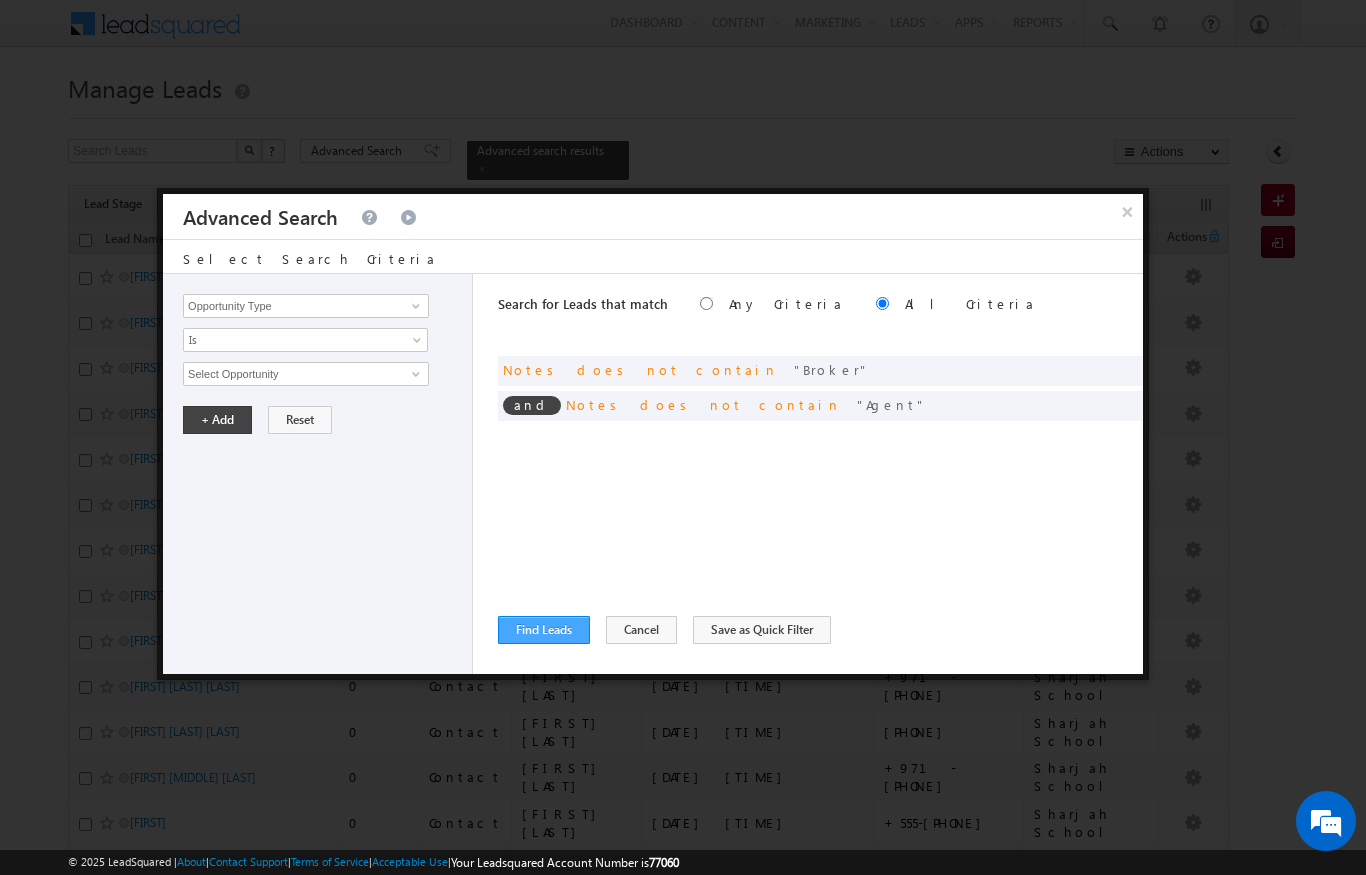 click on "Find Leads" at bounding box center [544, 630] 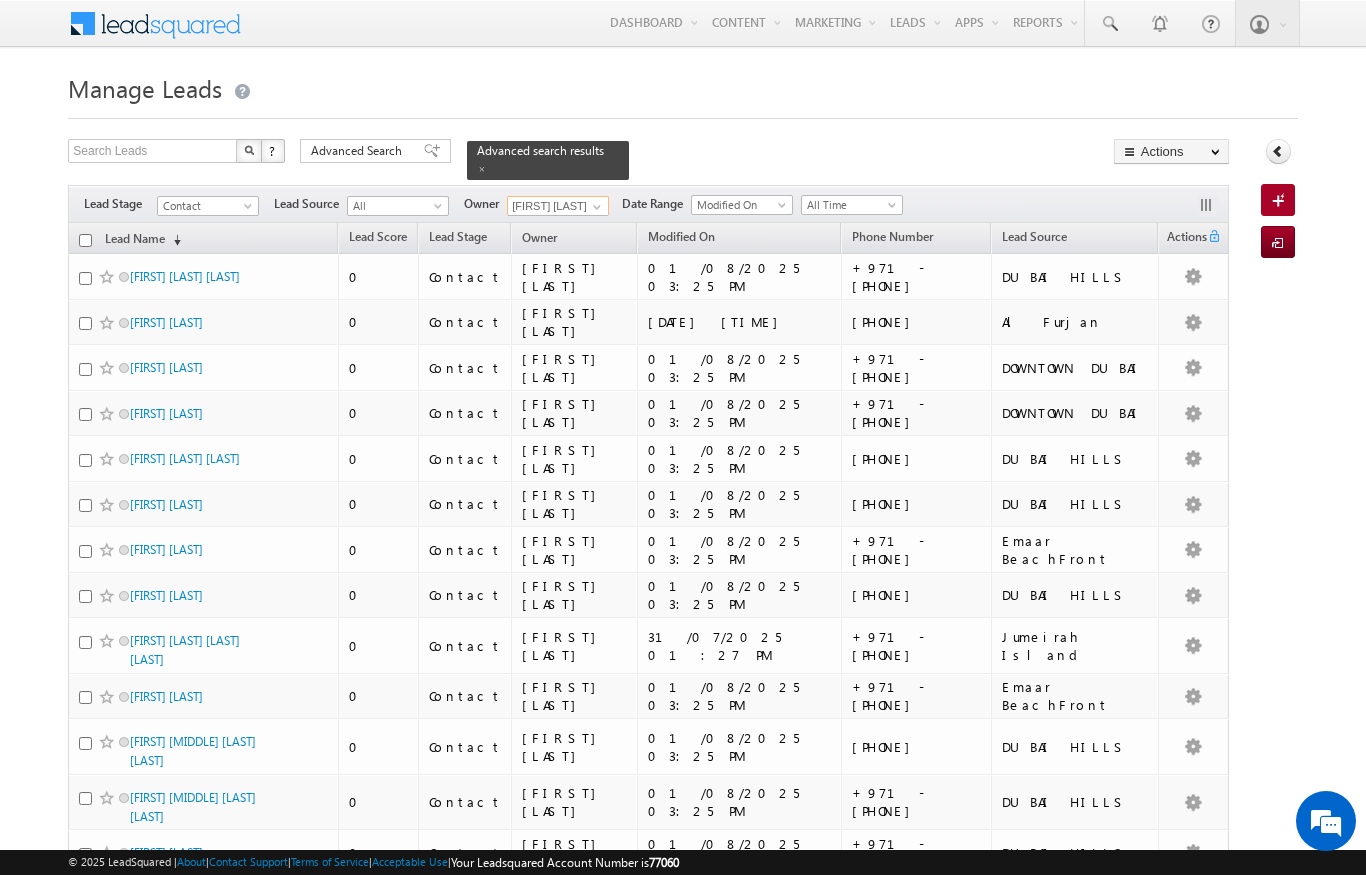 click on "[FIRST] [LAST]" at bounding box center (558, 206) 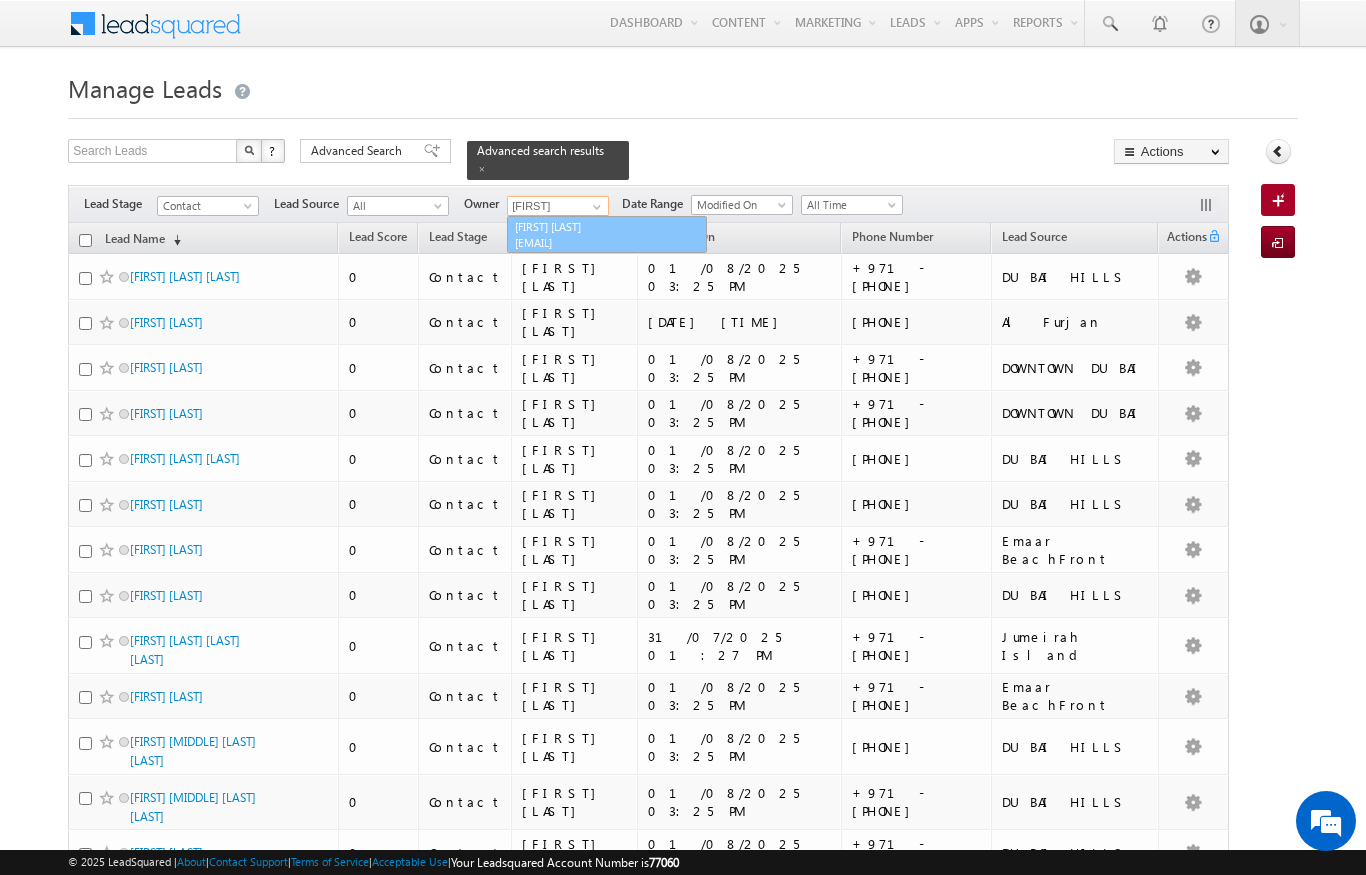 click on "[FIRST] [LAST] [EMAIL]" at bounding box center (607, 235) 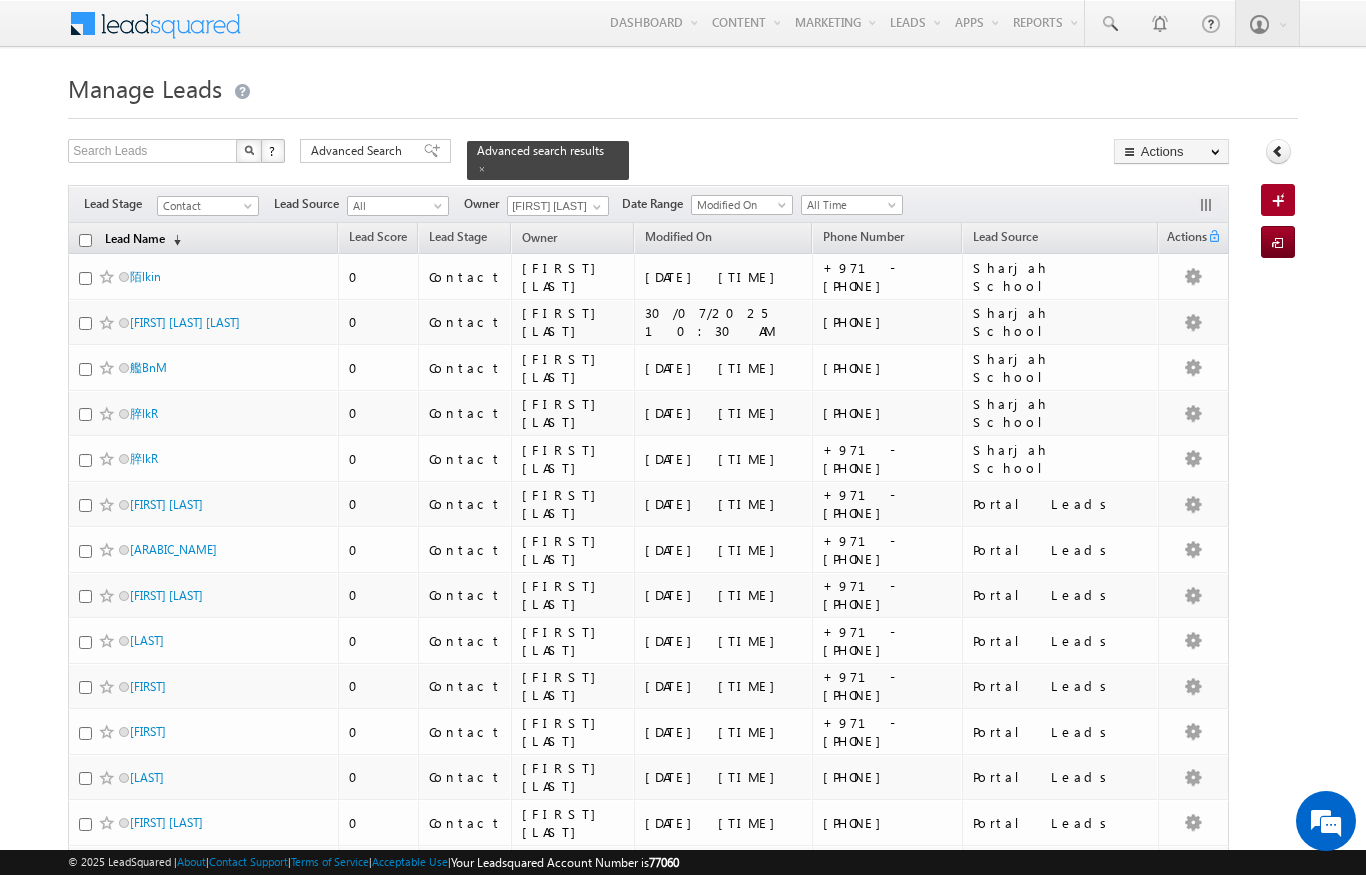 click on "Lead Name
(sorted descending)" at bounding box center [143, 240] 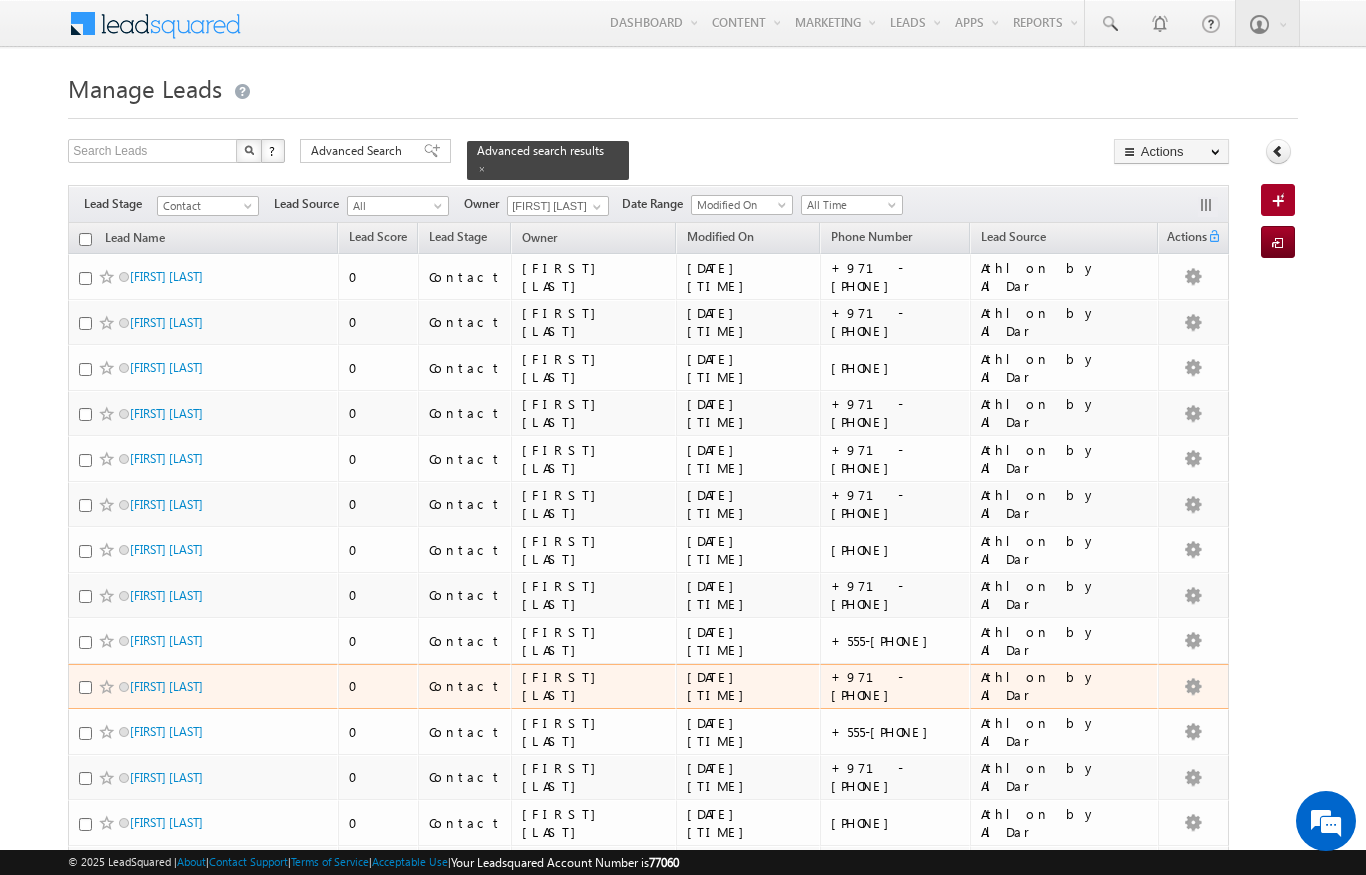 click on "Athlon by AlDar" at bounding box center (1064, 687) 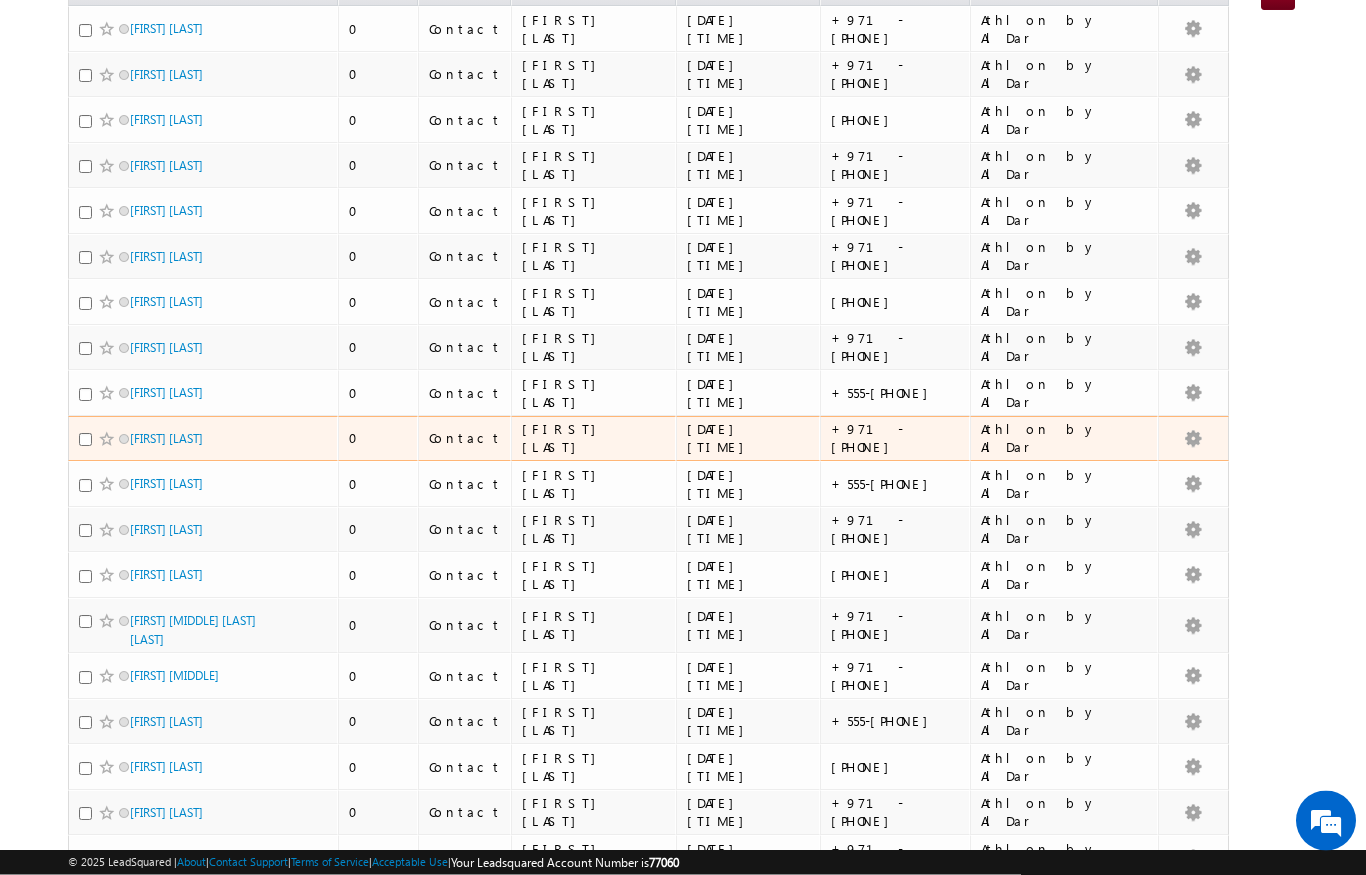 scroll, scrollTop: 0, scrollLeft: 0, axis: both 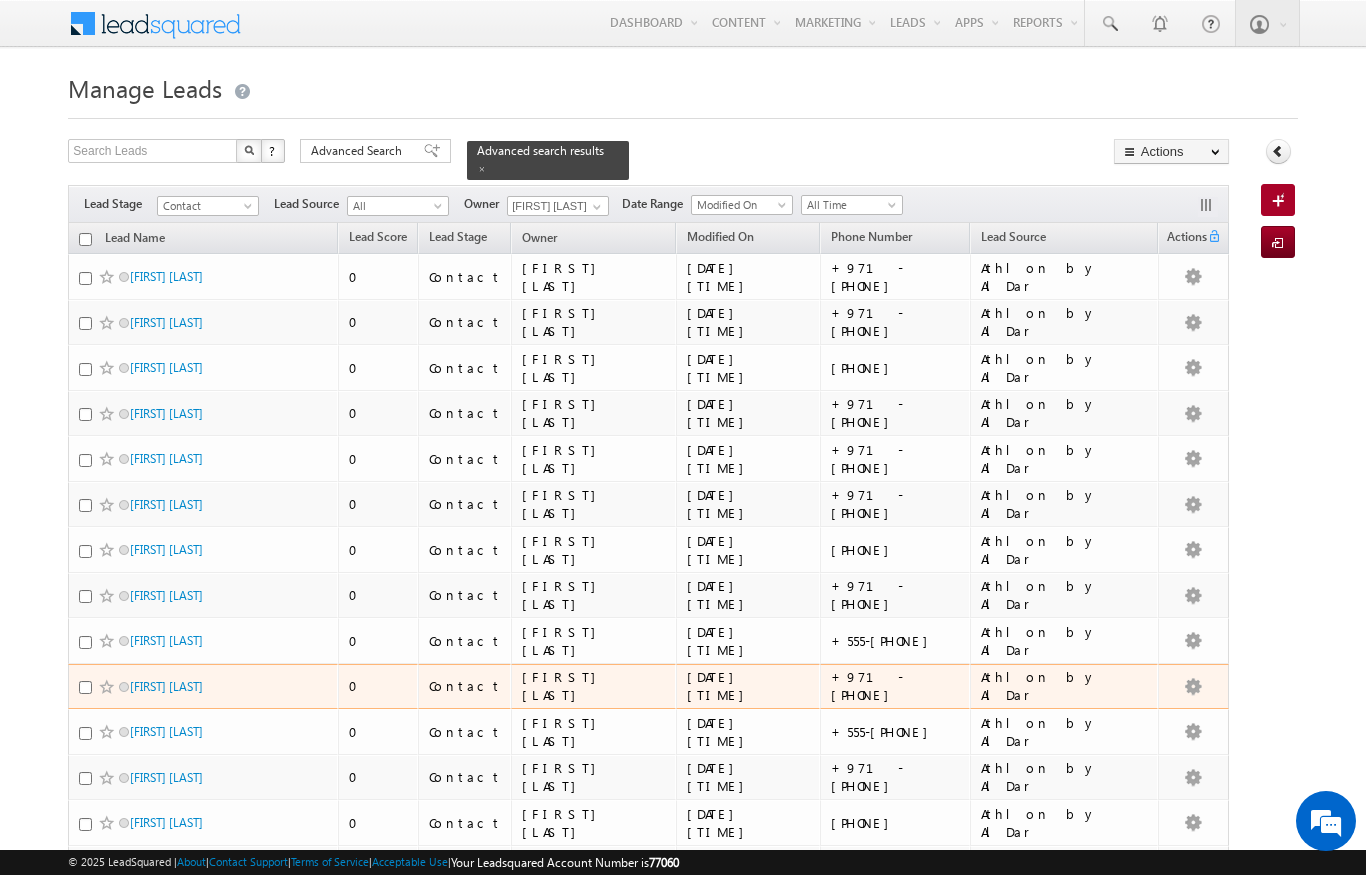 click at bounding box center [85, 239] 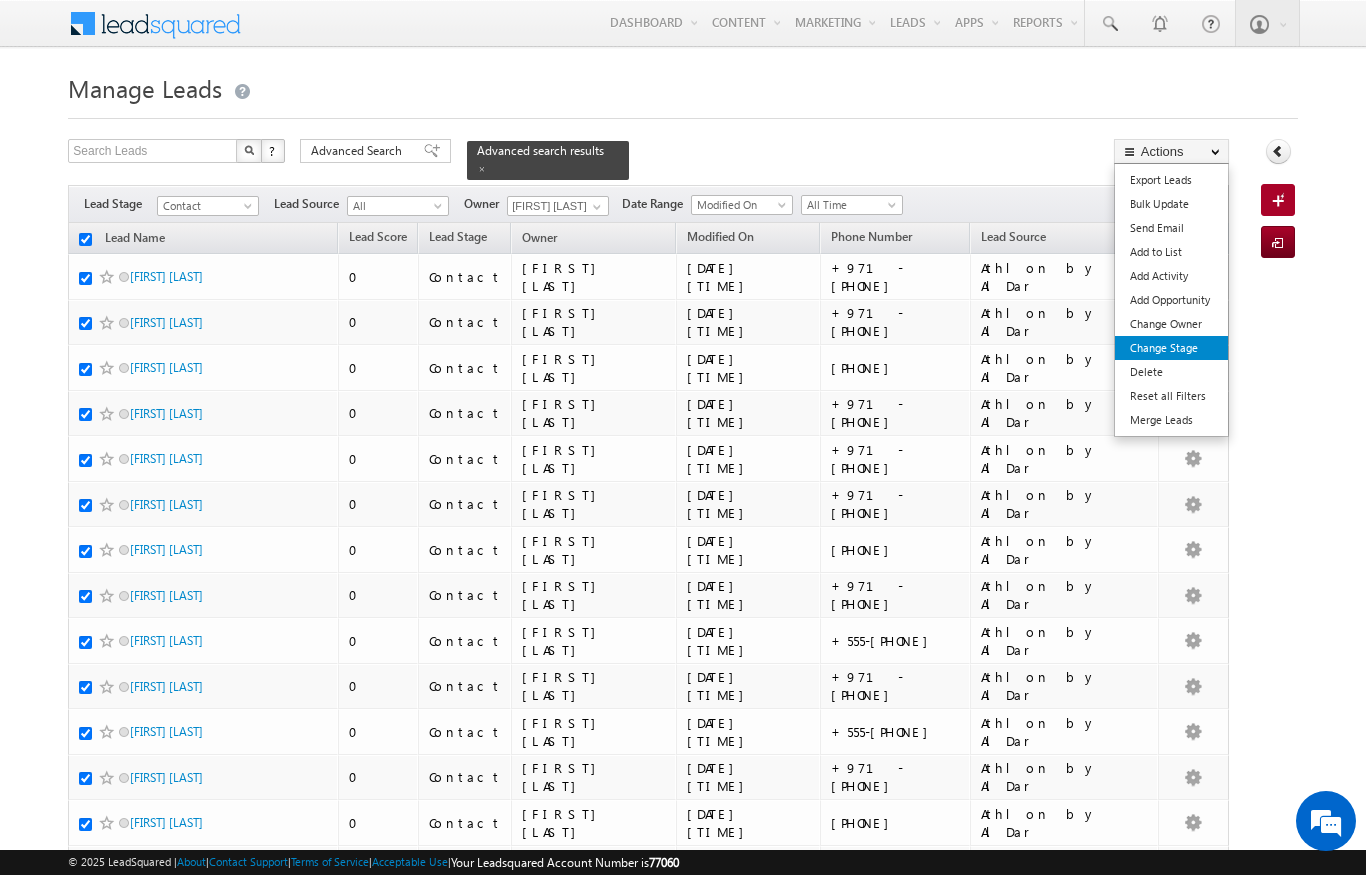 click on "Change Stage" at bounding box center (1171, 348) 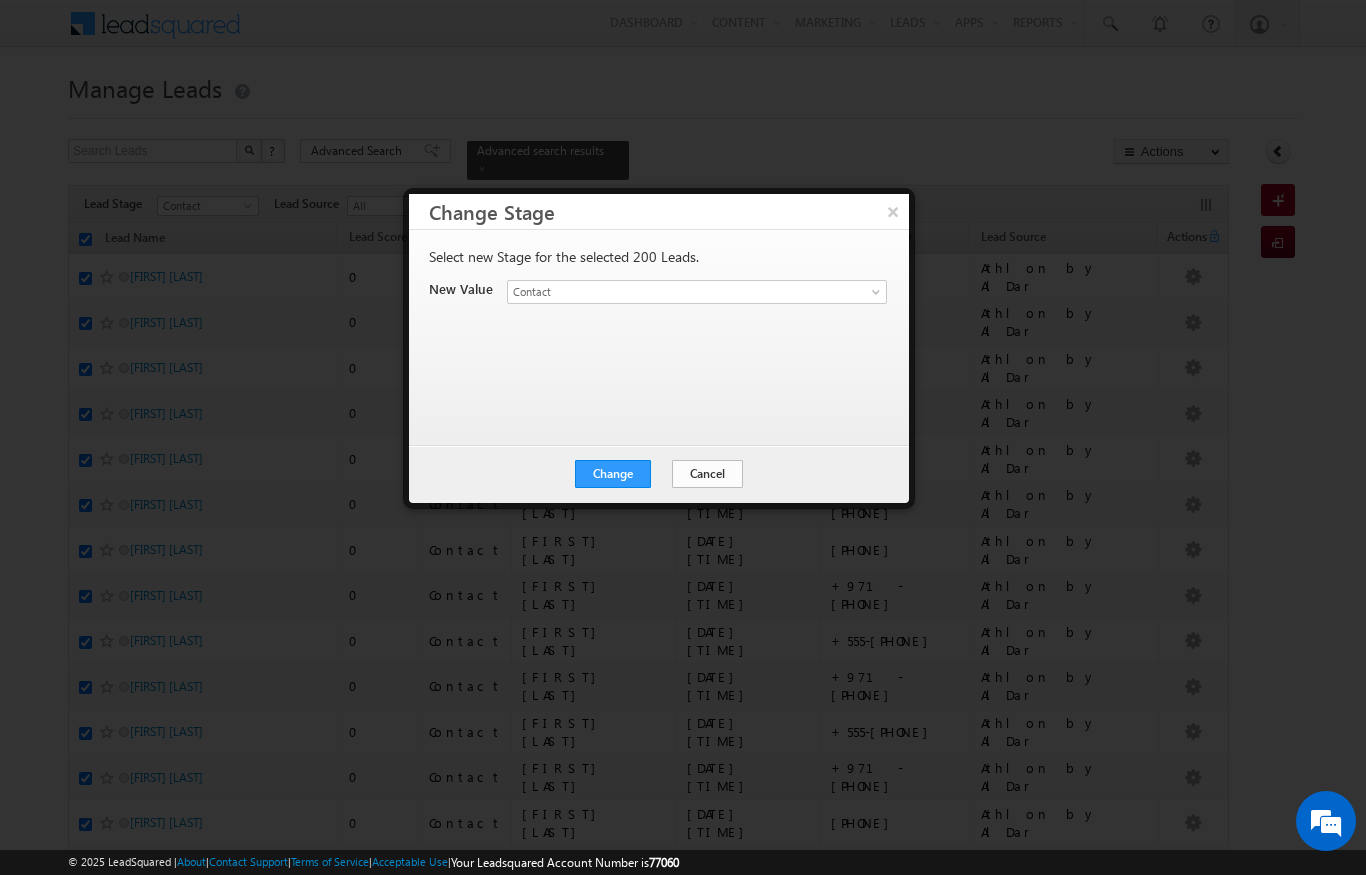 click on "Cancel" at bounding box center (707, 474) 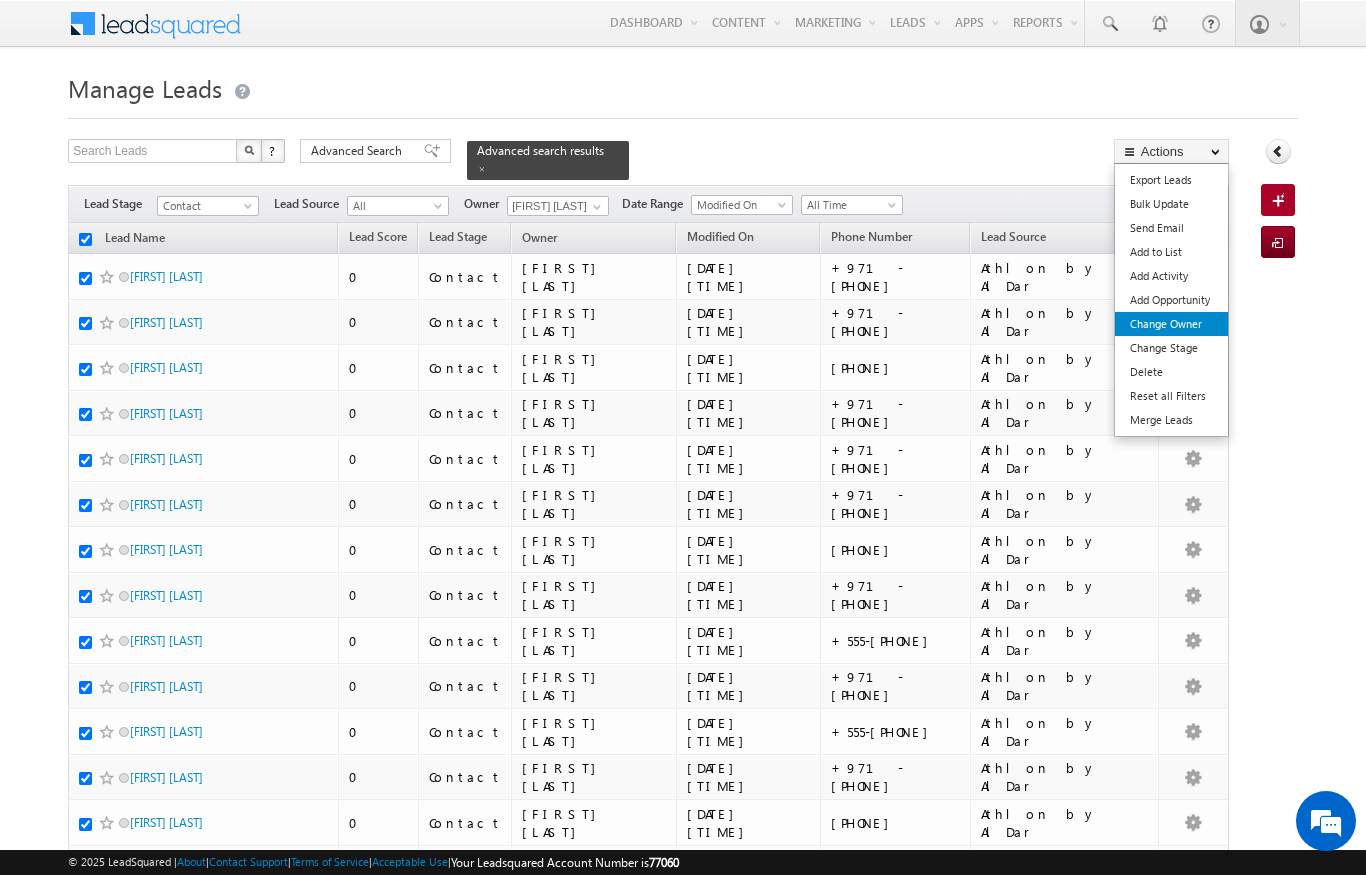 click on "Change Owner" at bounding box center (1171, 324) 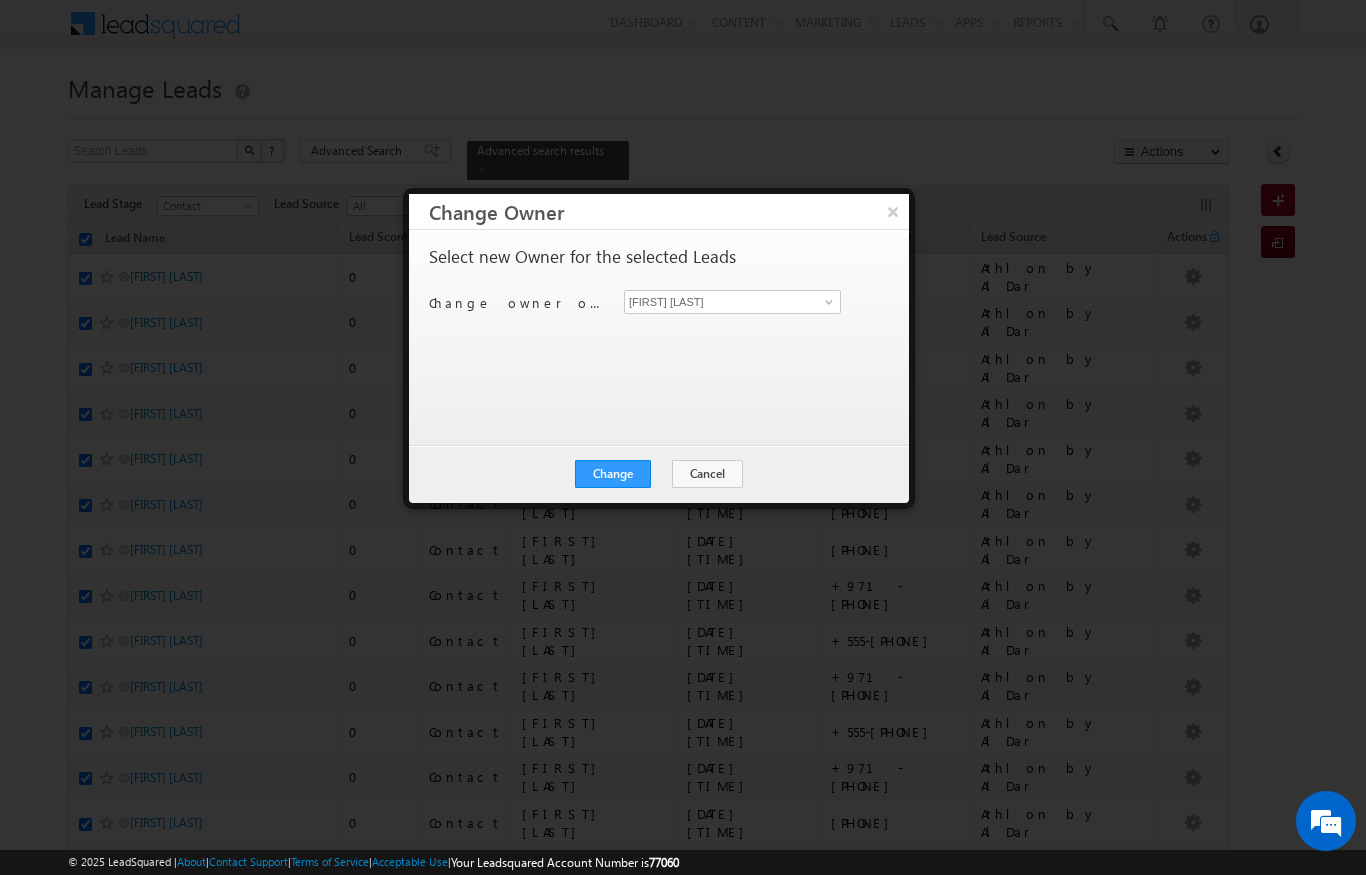 click on "[FIRST] [LAST] [FIRST] [LAST]" at bounding box center (744, 302) 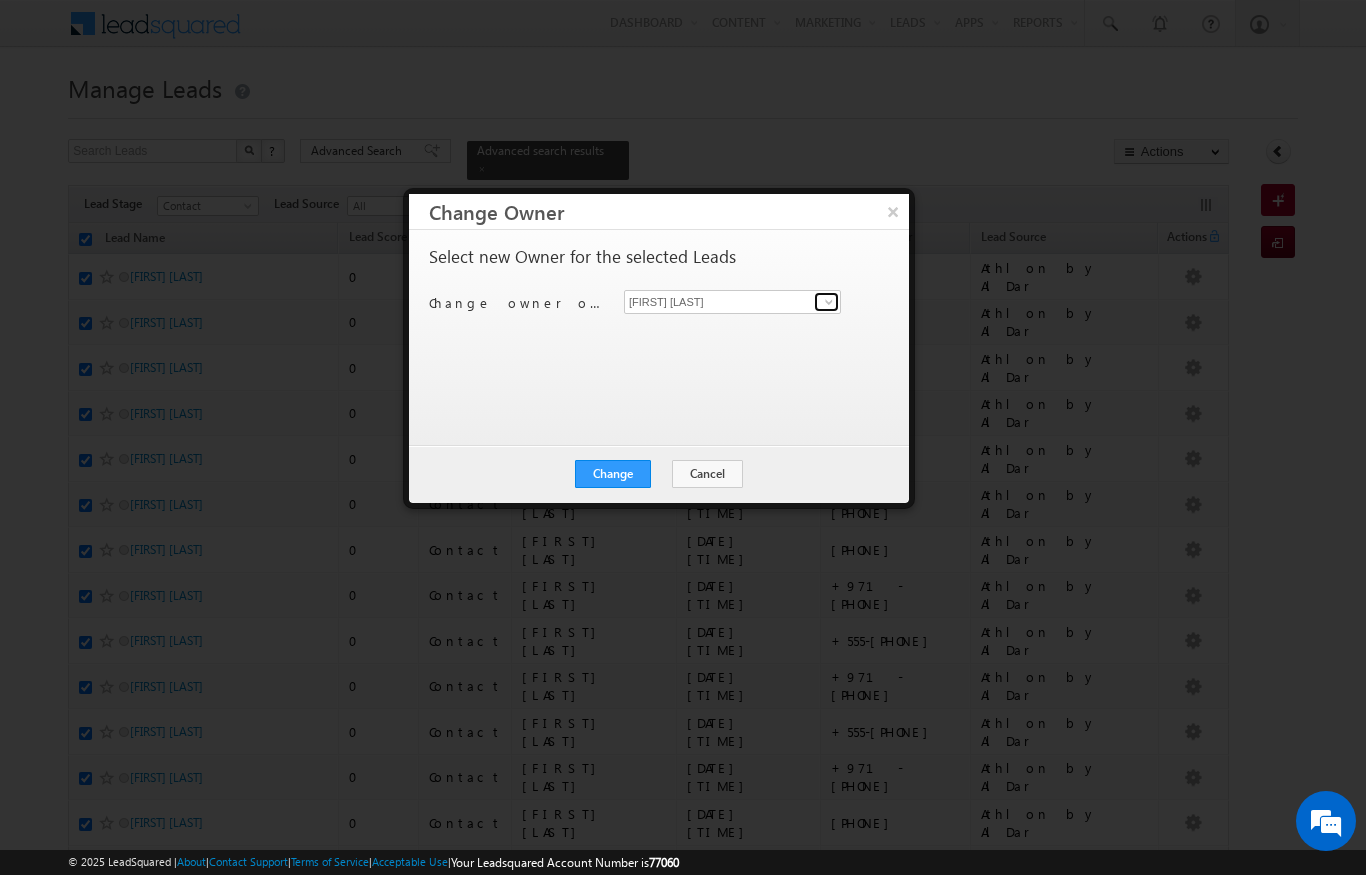 click at bounding box center (829, 302) 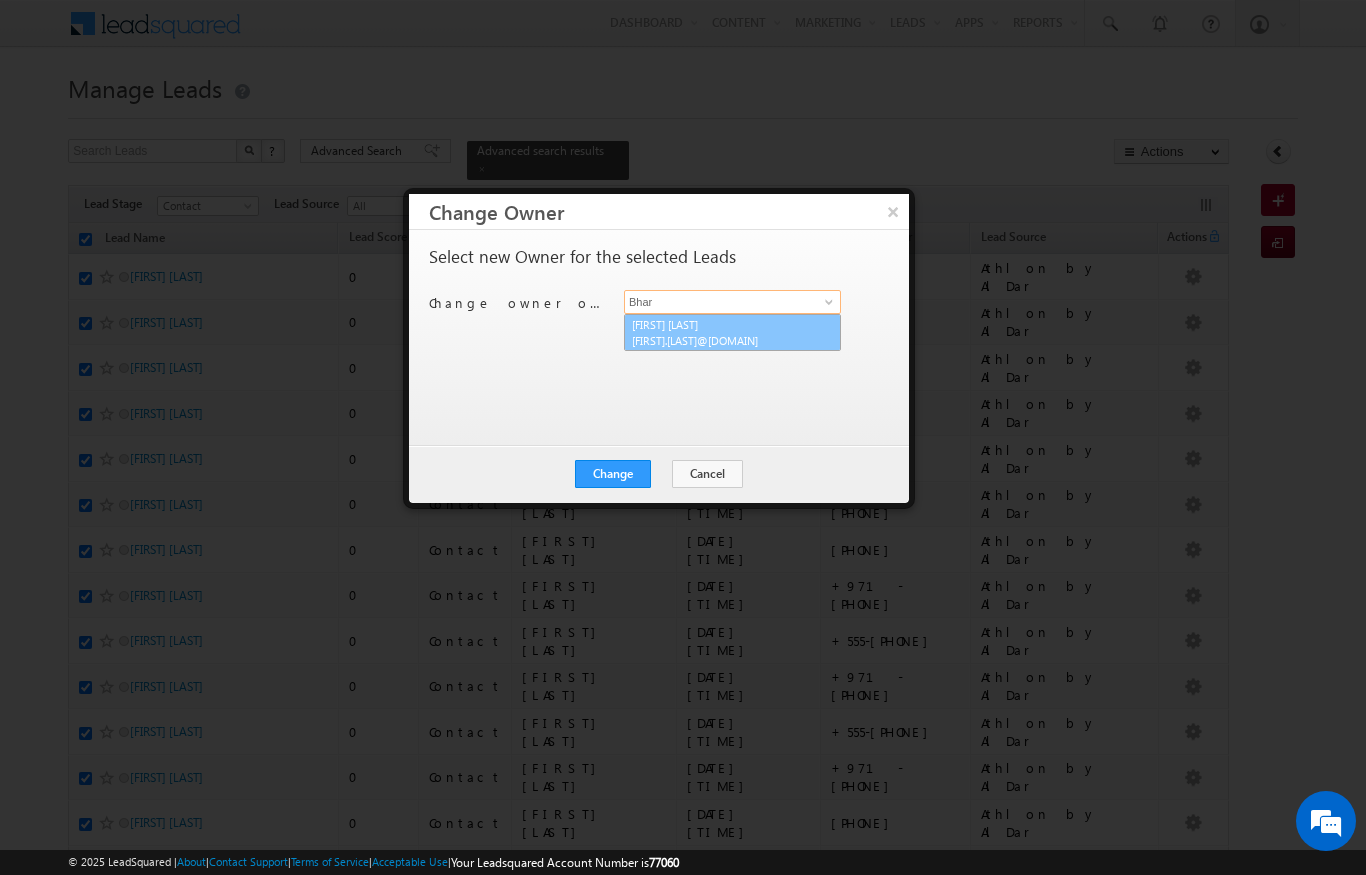 click on "[FIRST].[LAST]@[DOMAIN]" at bounding box center (722, 340) 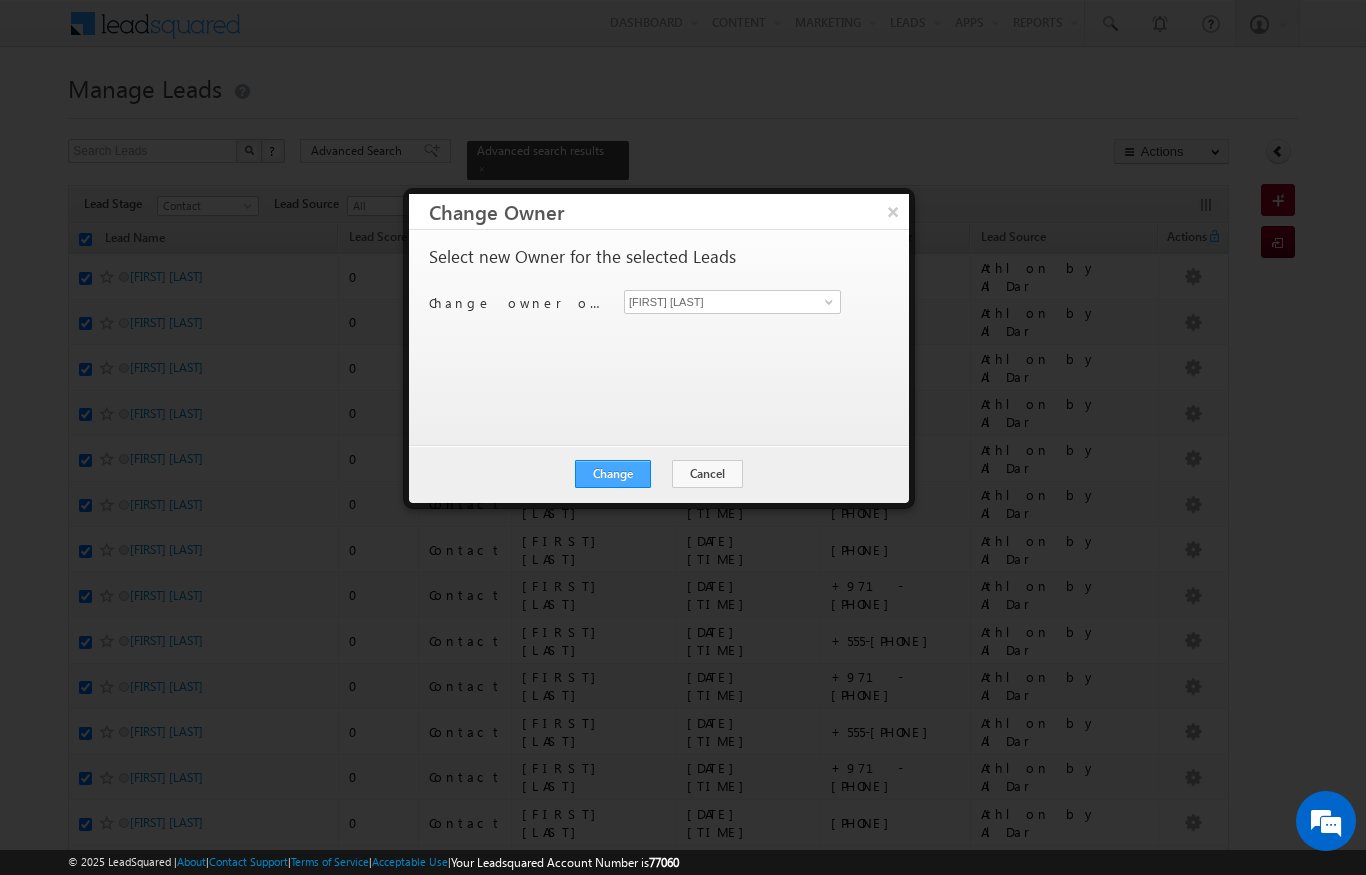 click on "Change" at bounding box center [613, 474] 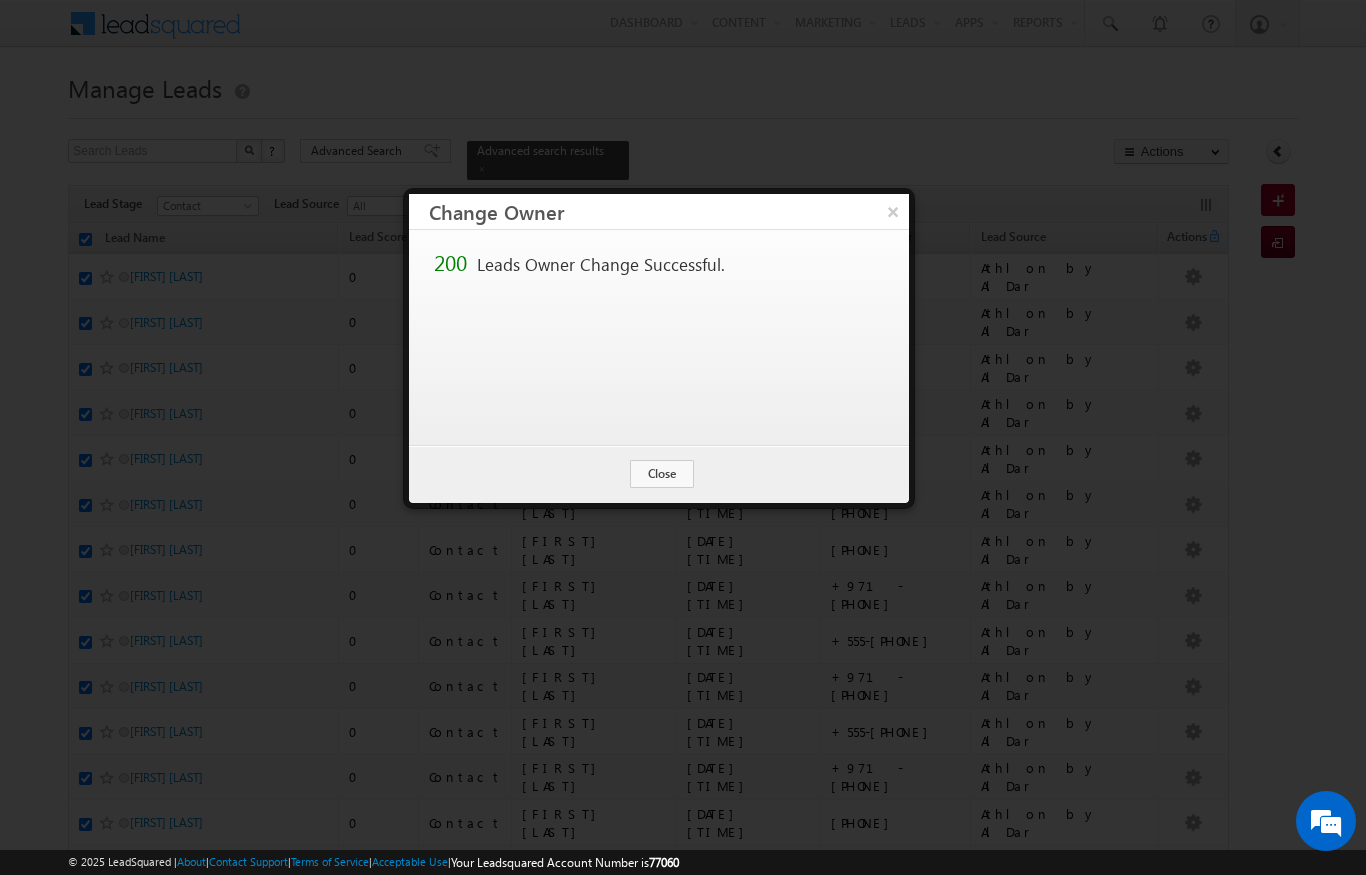 click on "Change
Cancel
Close" at bounding box center [659, 474] 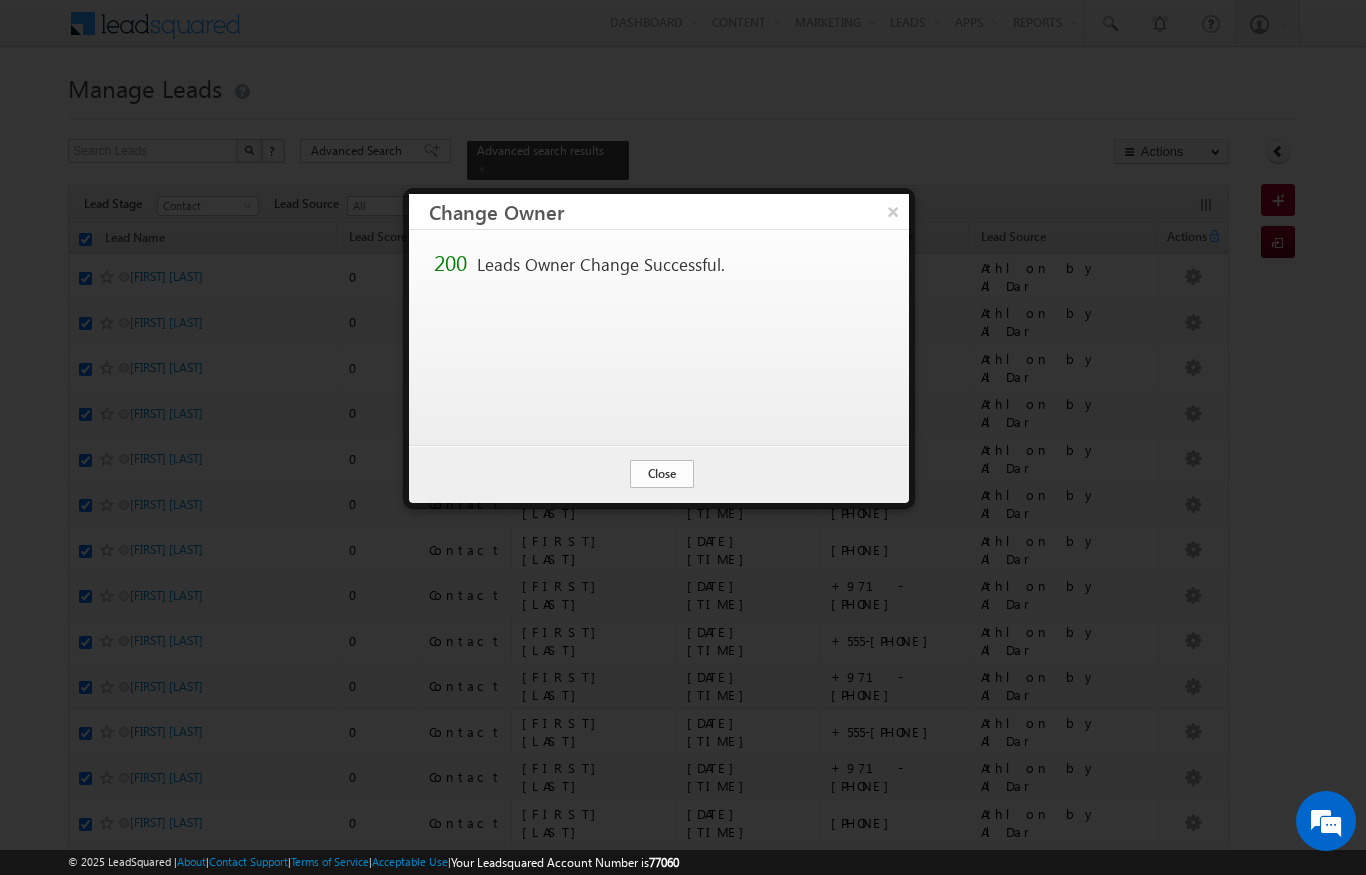 click on "Close" at bounding box center (662, 474) 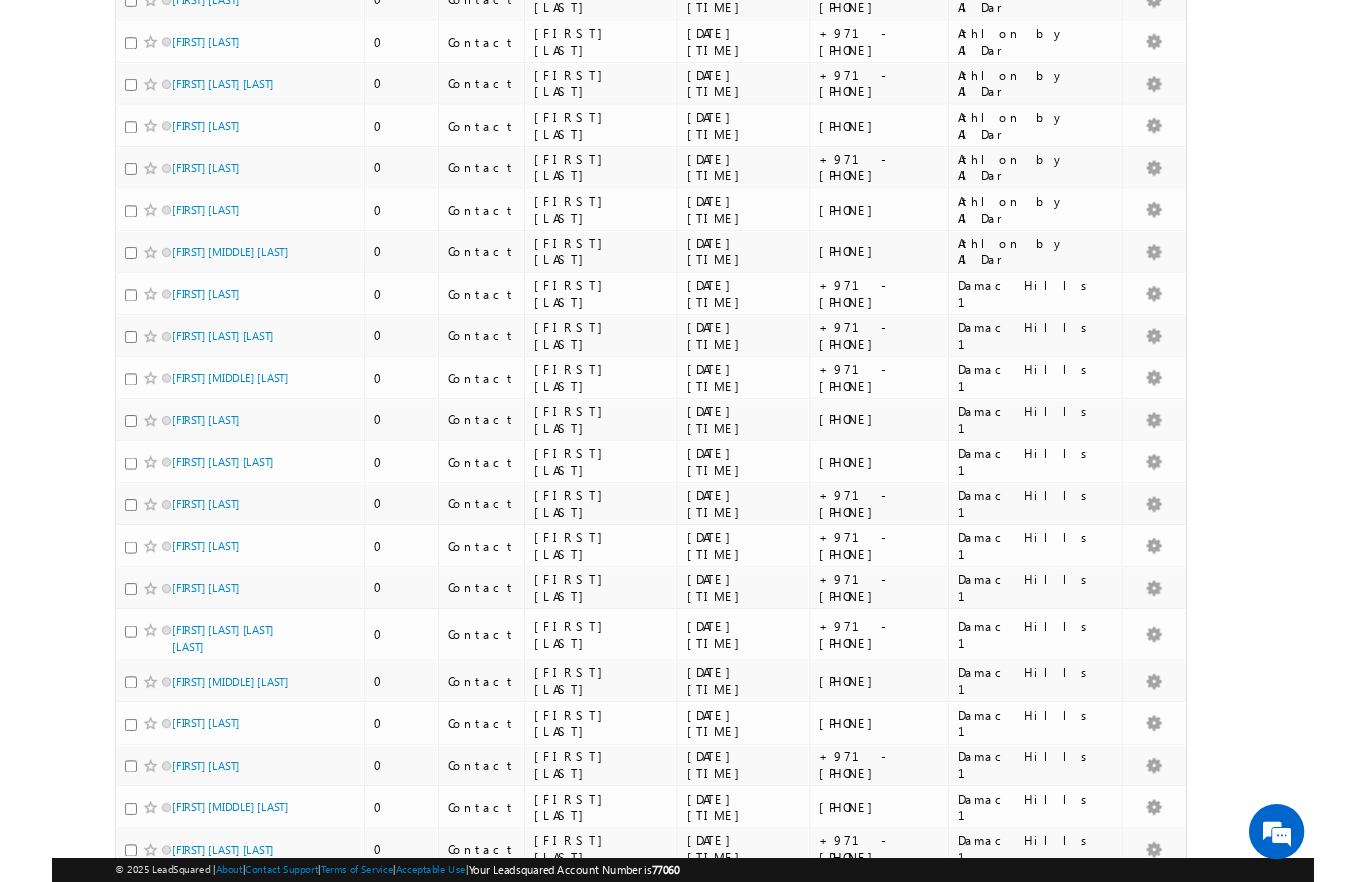 scroll, scrollTop: 0, scrollLeft: 0, axis: both 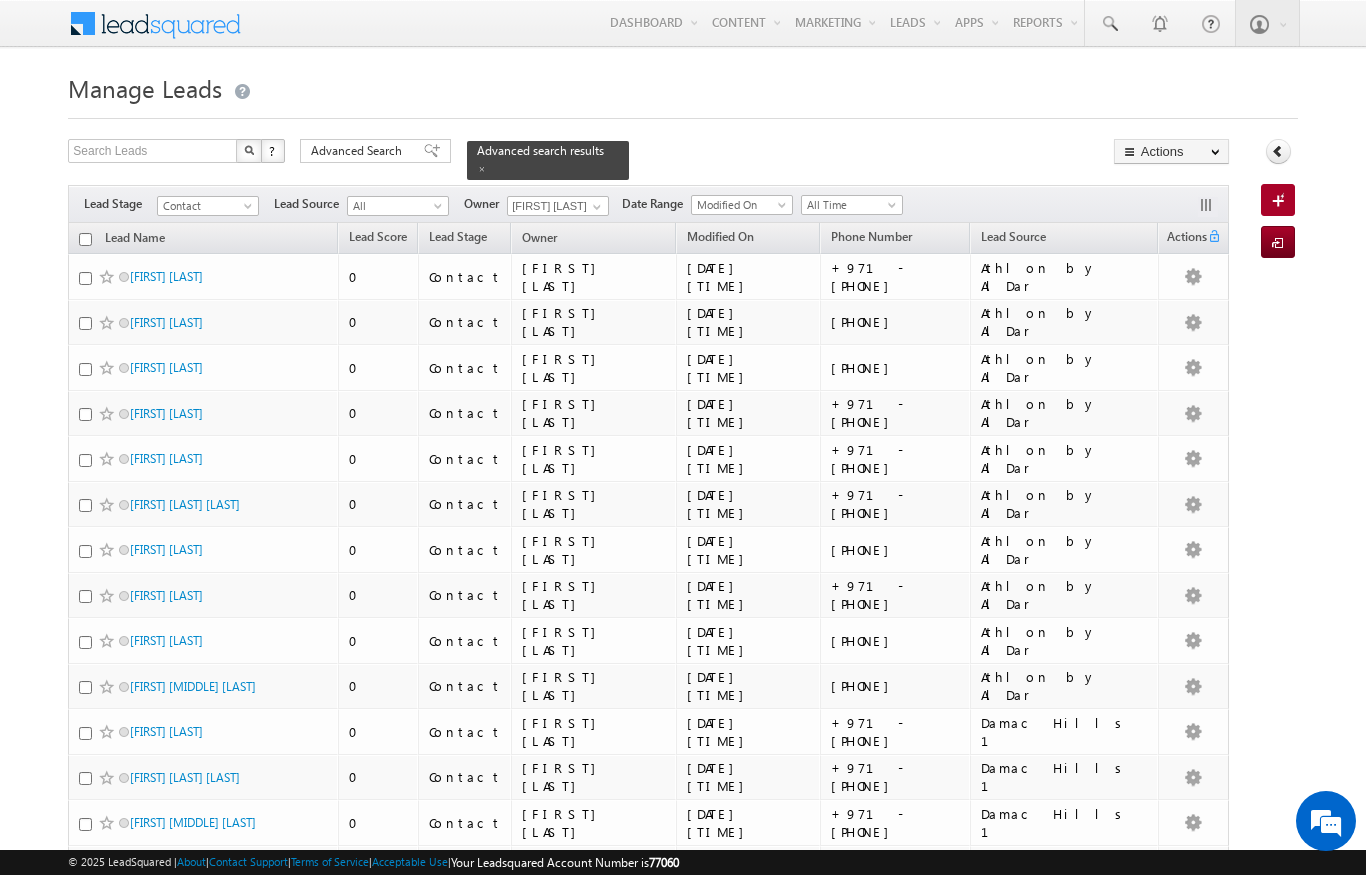 click at bounding box center [85, 239] 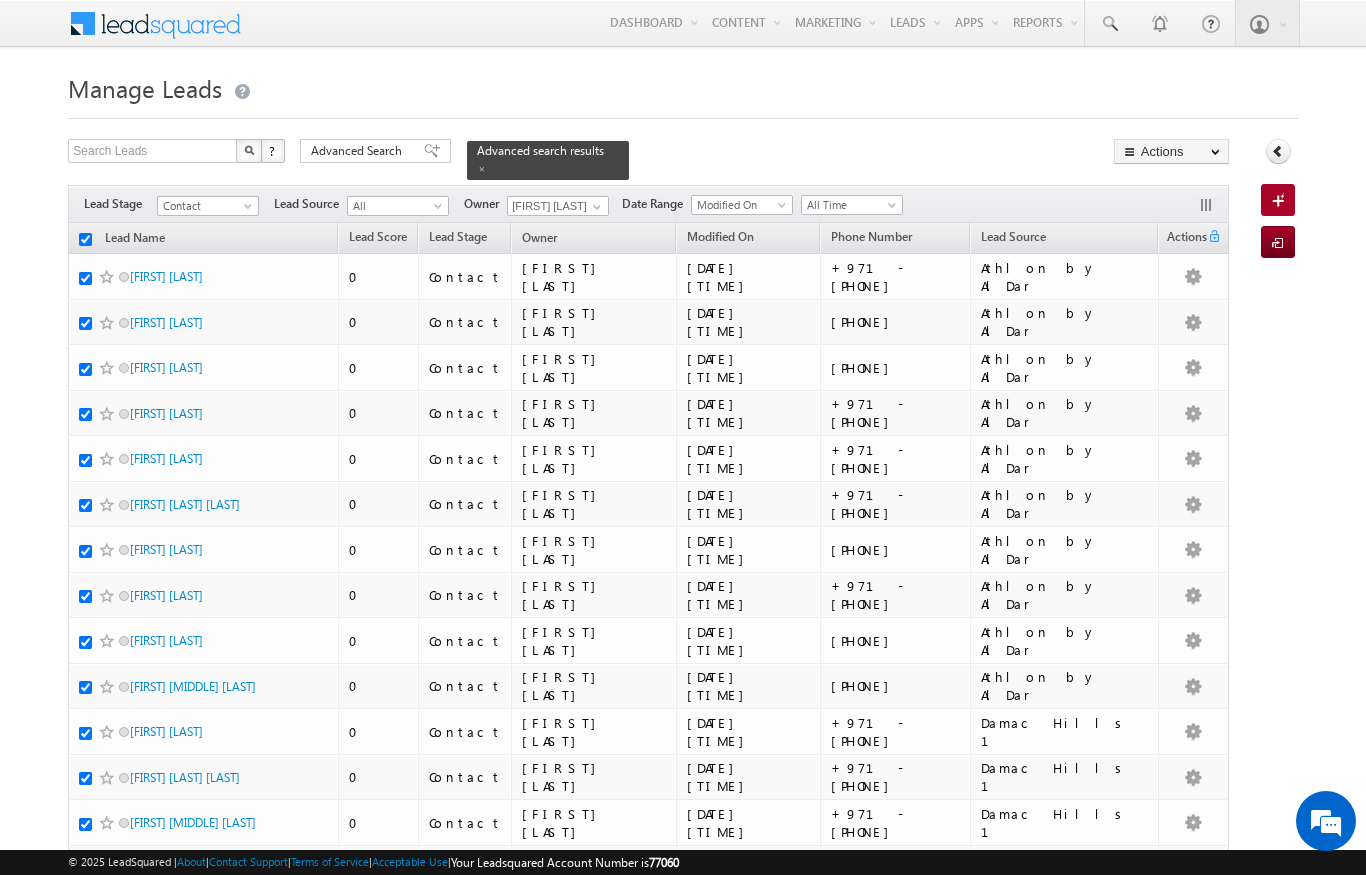 click at bounding box center (682, 112) 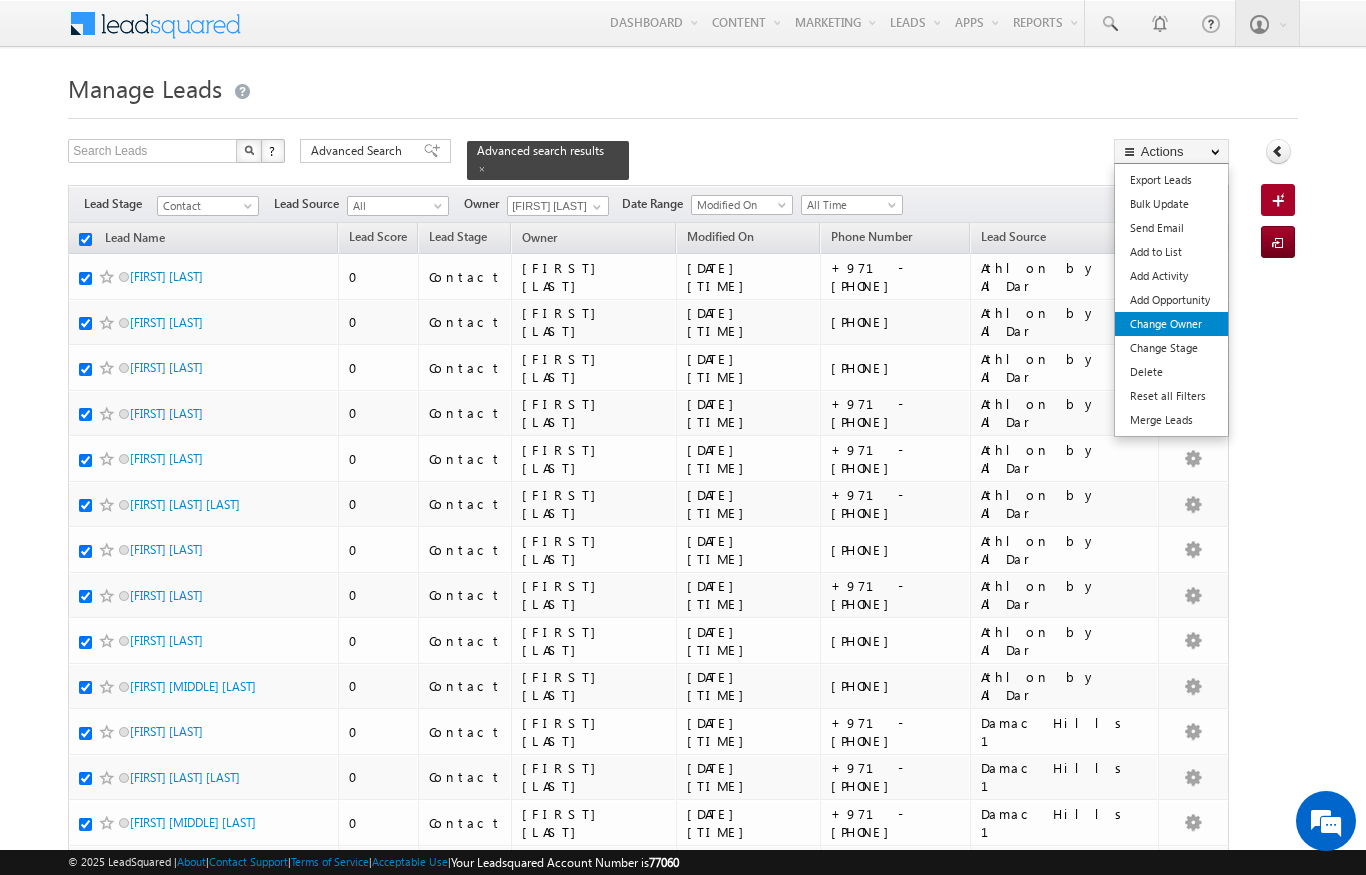 click on "Change Owner" at bounding box center [1171, 324] 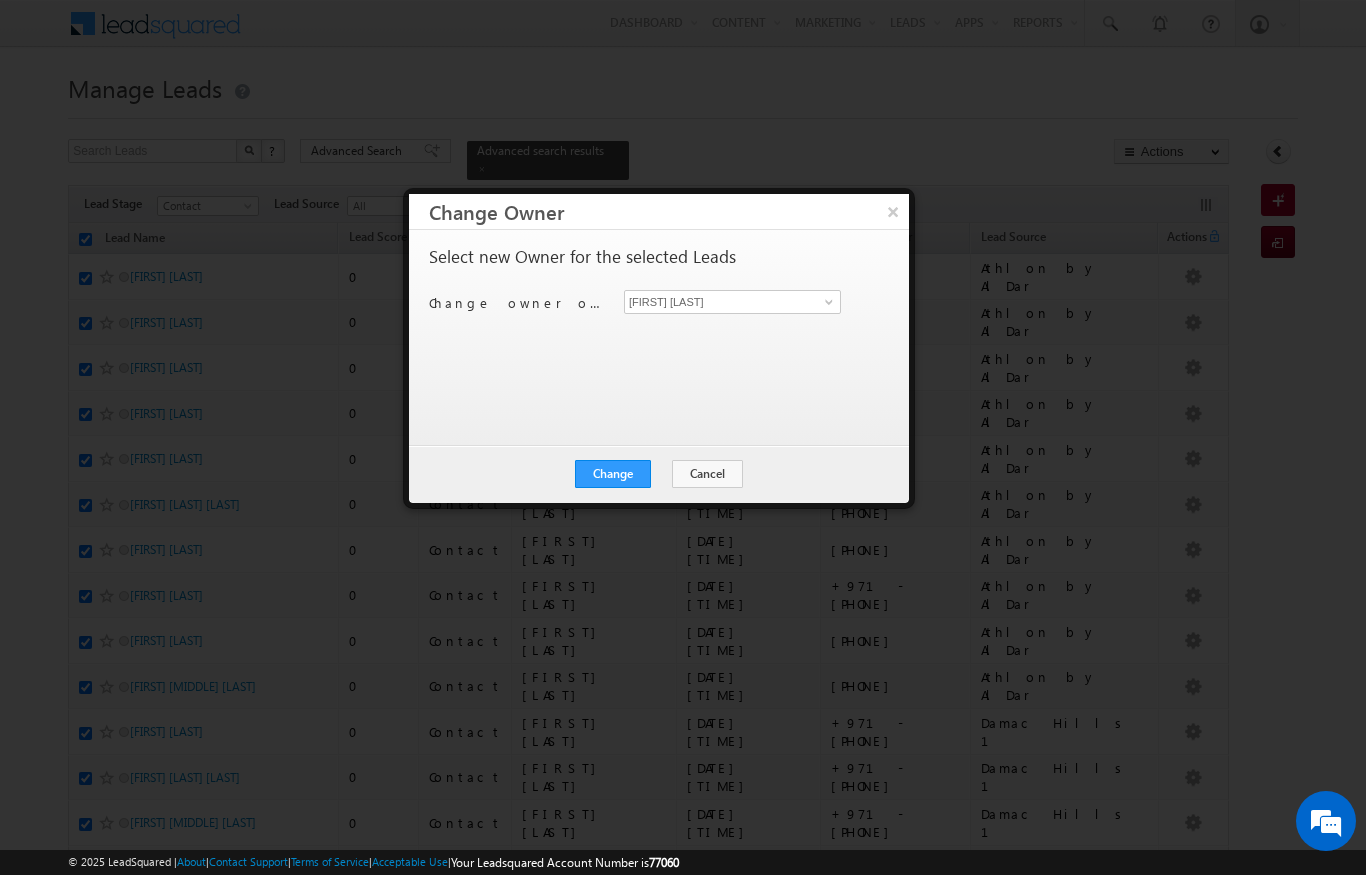 click on "Select new Owner for the selected Leads
Change owner of 200 leads to
[FIRST] [LAST] [FIRST] [LAST]" at bounding box center [657, 328] 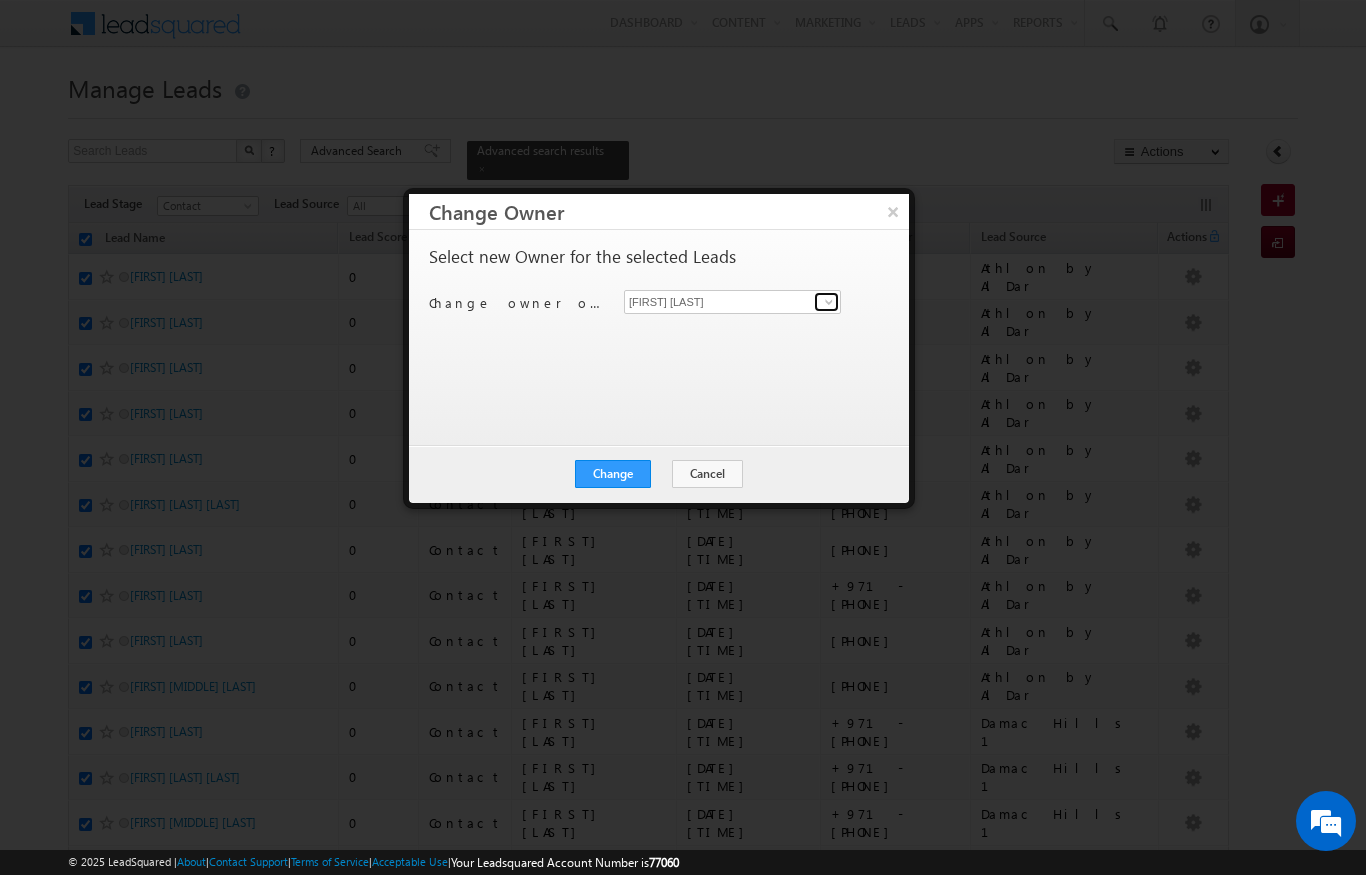 click at bounding box center [826, 302] 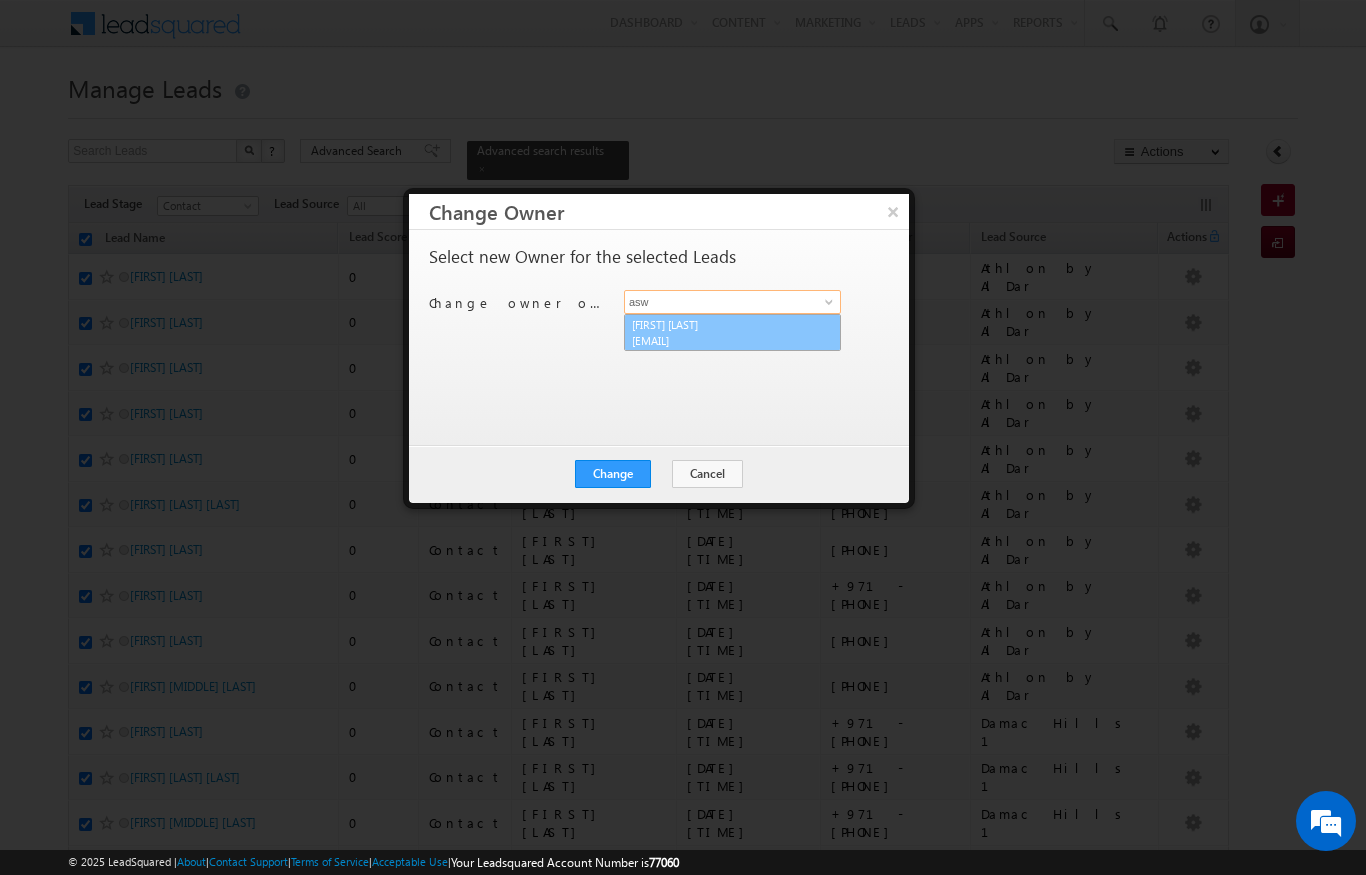 click on "[FIRST] [LAST] [EMAIL]" at bounding box center (732, 333) 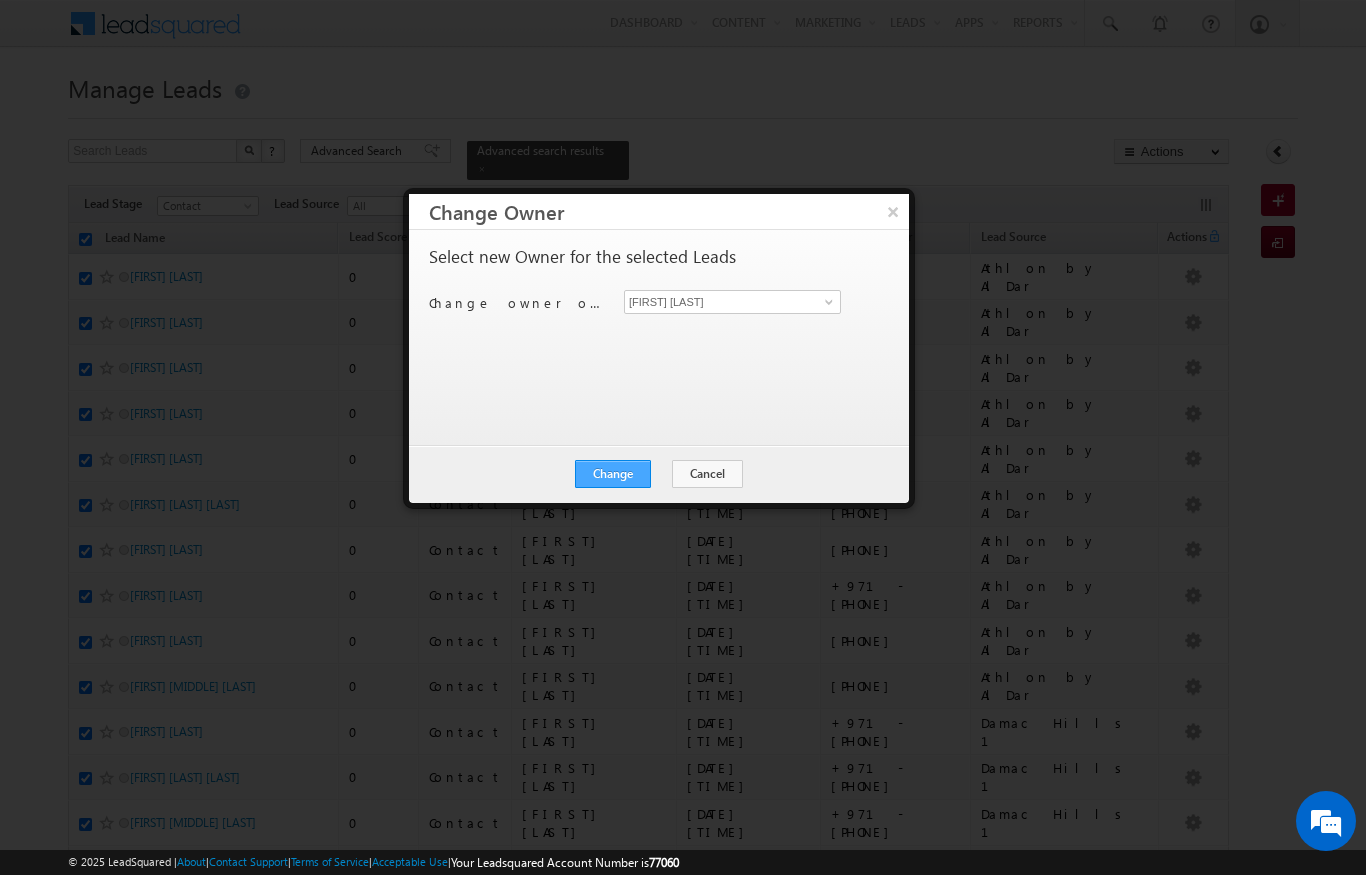 click on "Change" at bounding box center [613, 474] 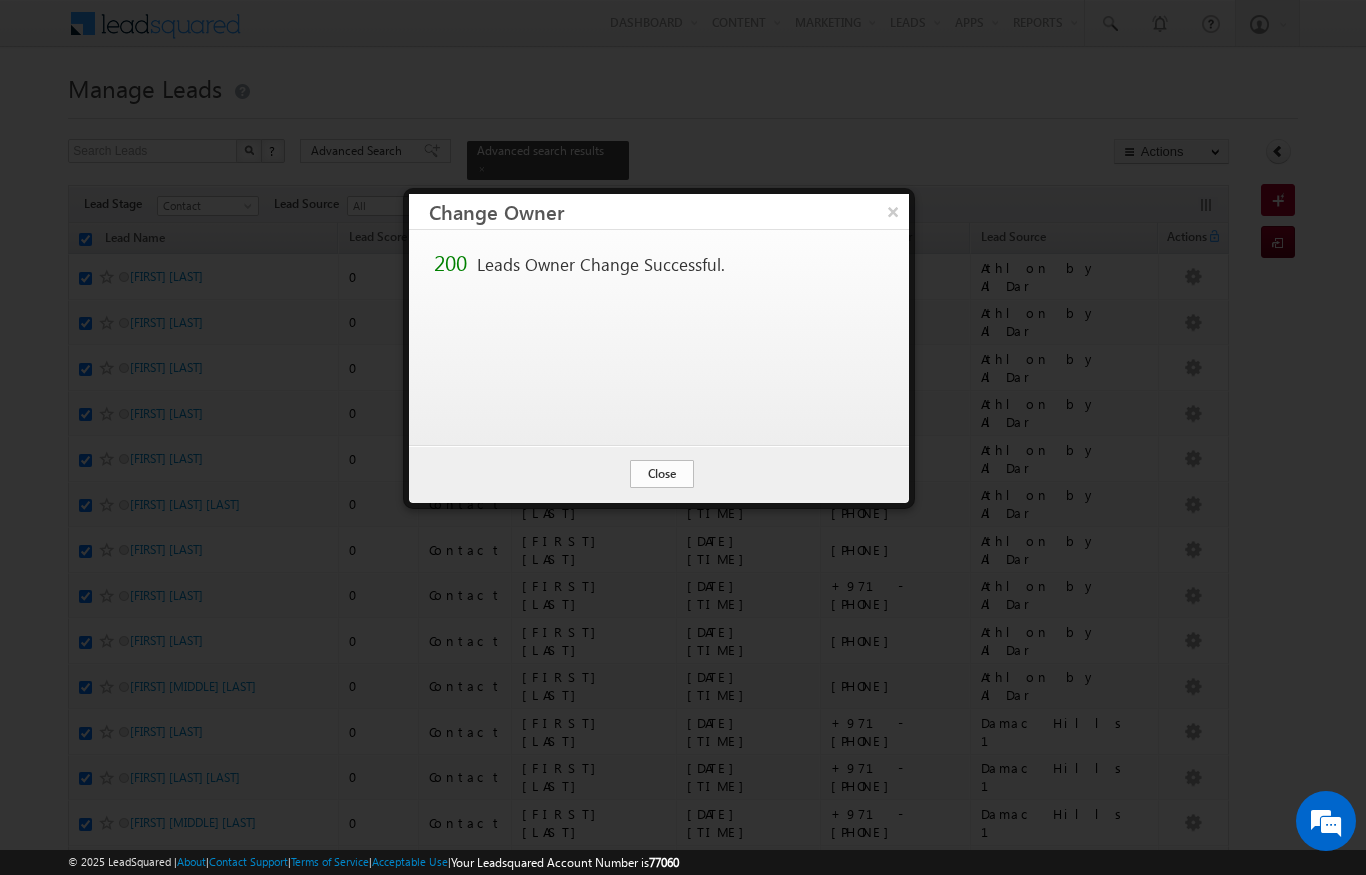 click on "Close" at bounding box center [662, 474] 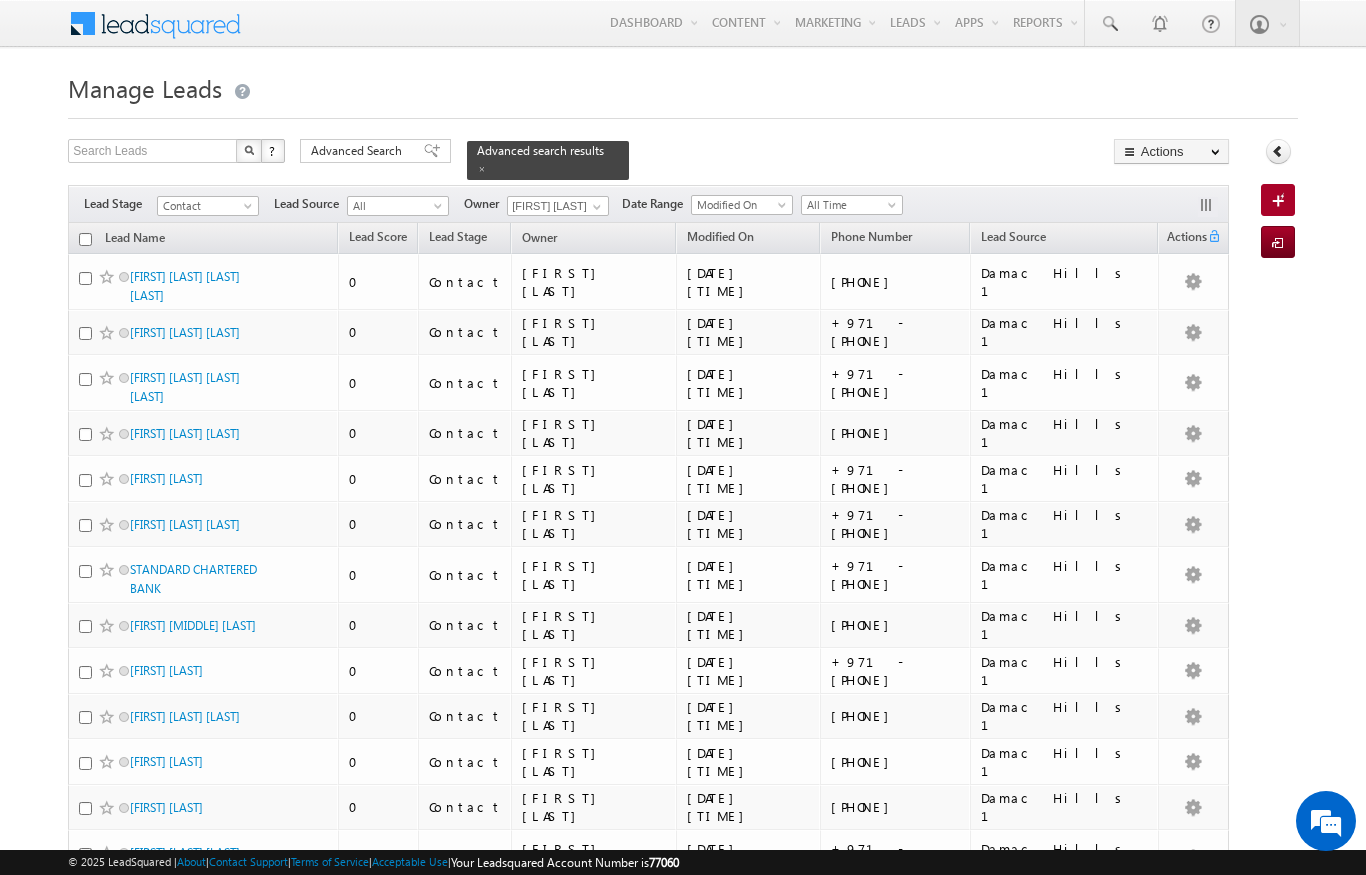 click at bounding box center [85, 239] 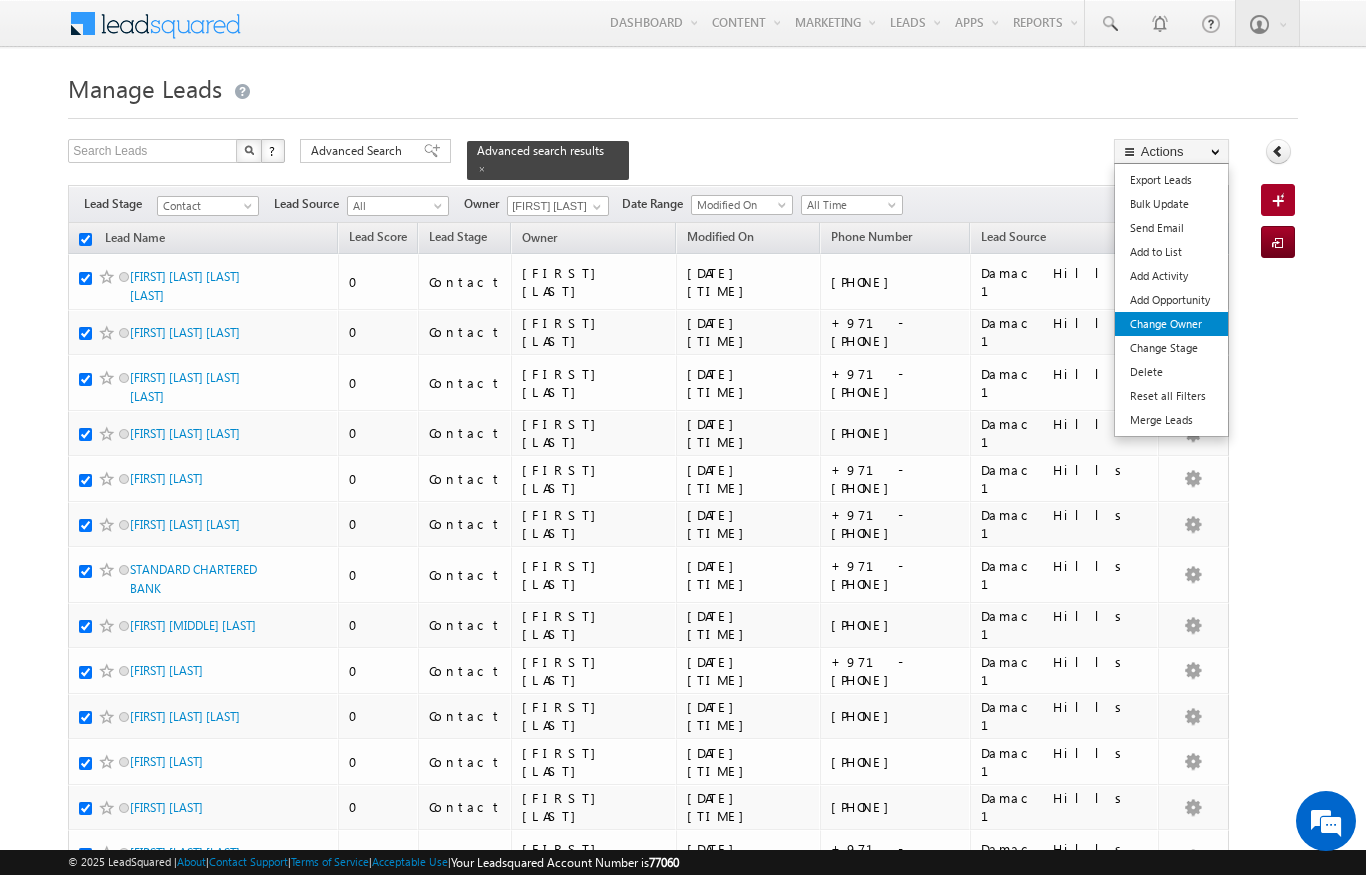 click on "Change Owner" at bounding box center (1171, 324) 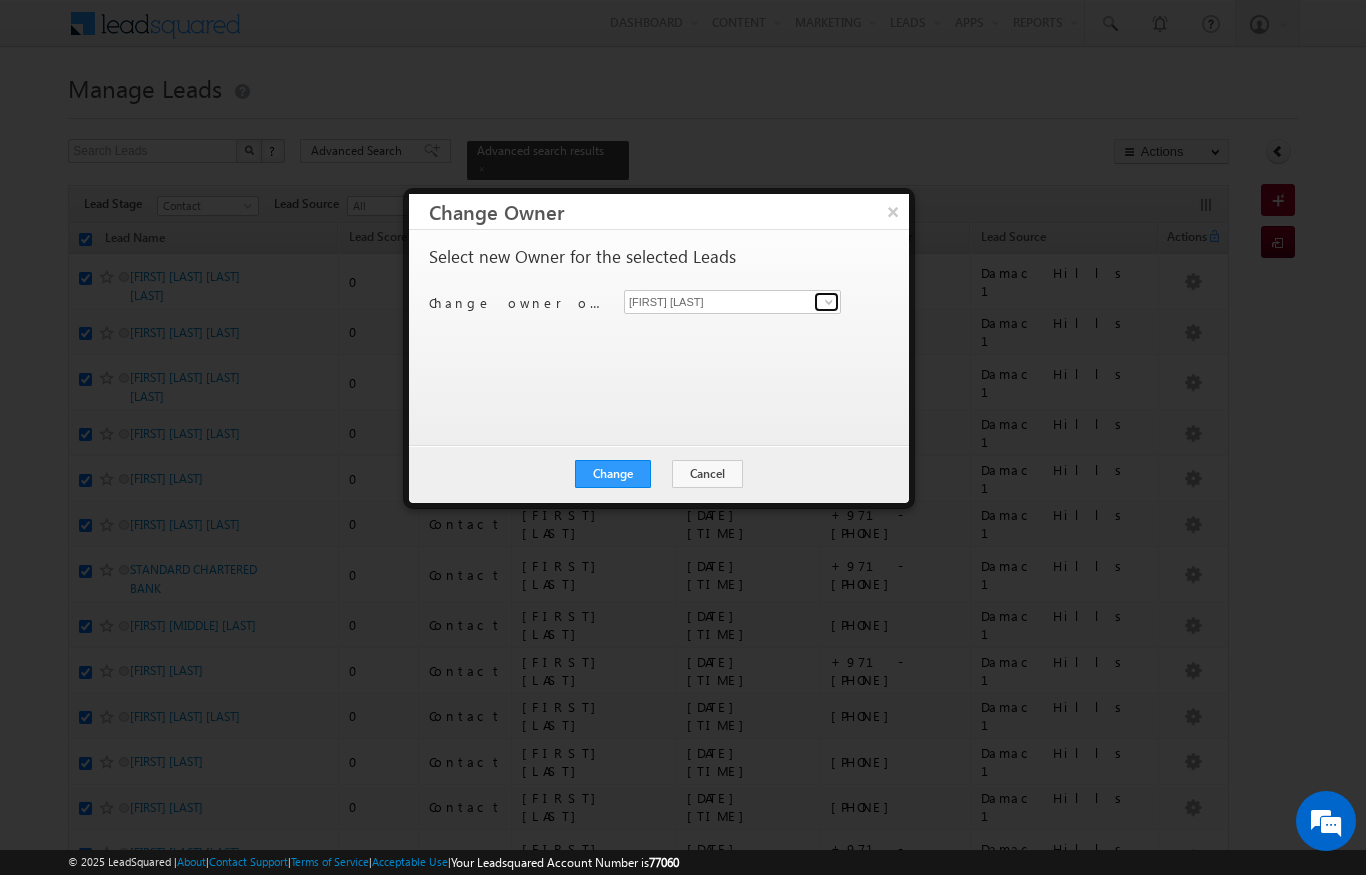 click at bounding box center [826, 302] 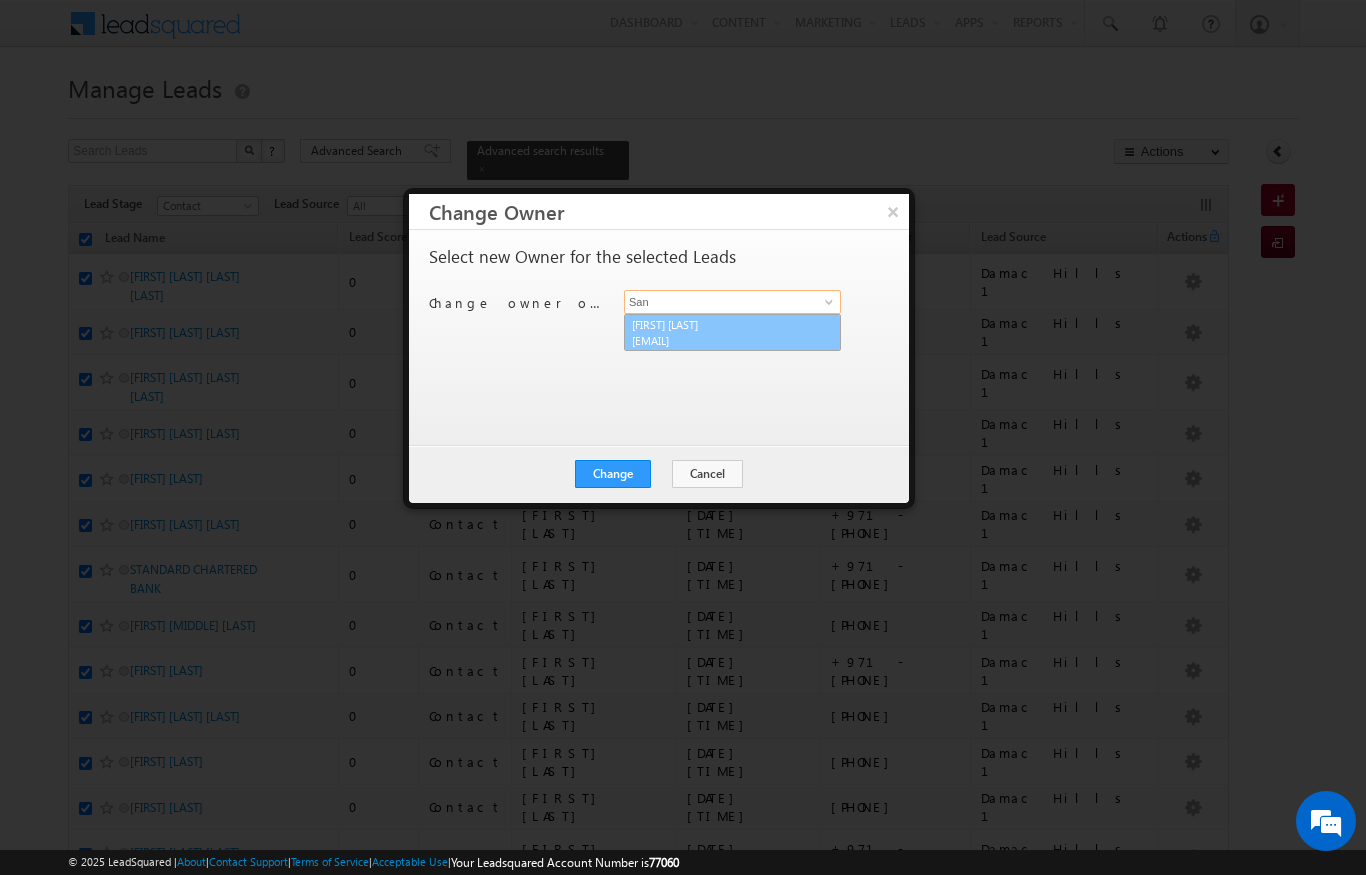 click on "[FIRST] [LAST] [EMAIL]" at bounding box center [732, 333] 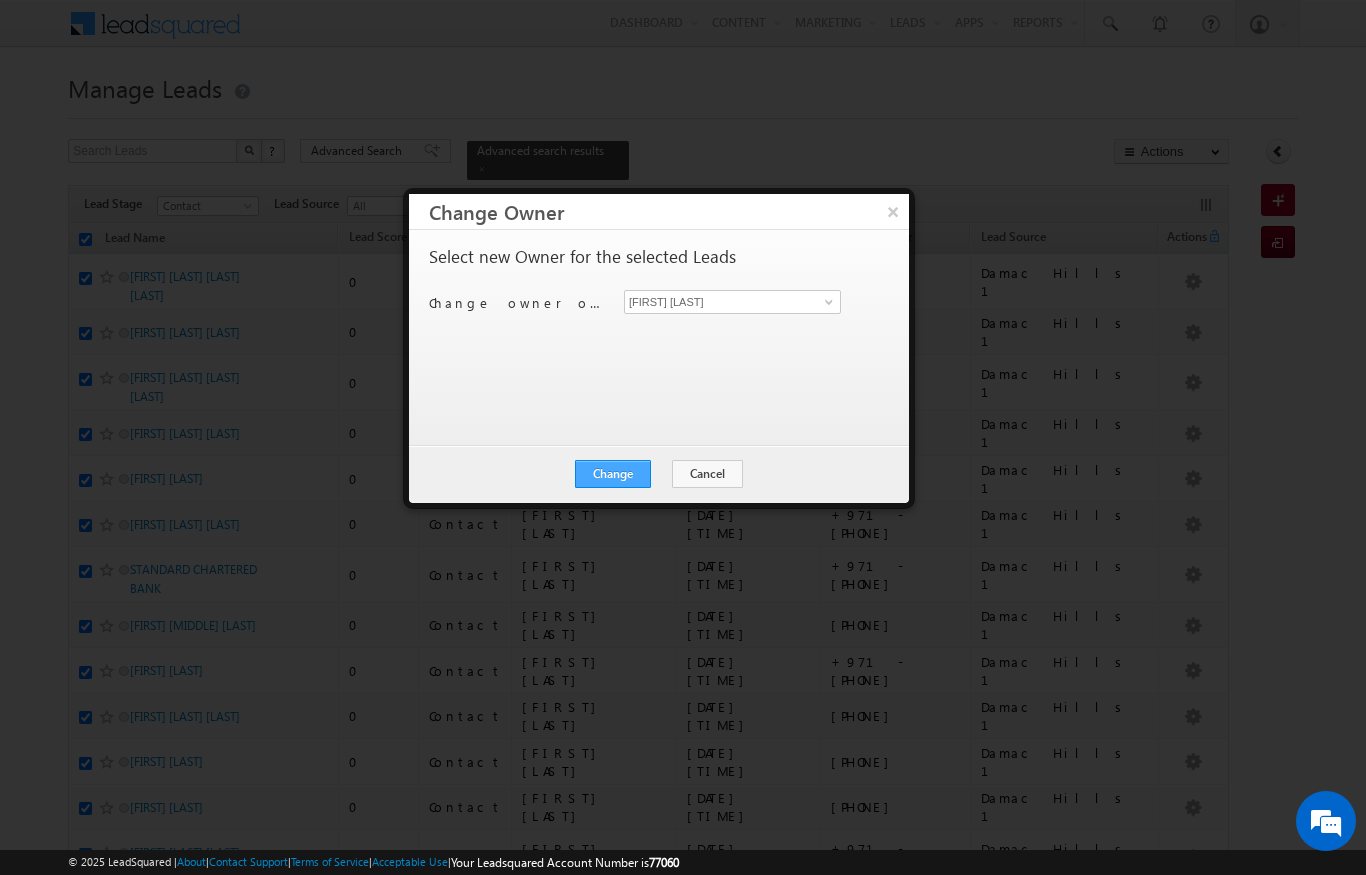 click on "Change" at bounding box center (613, 474) 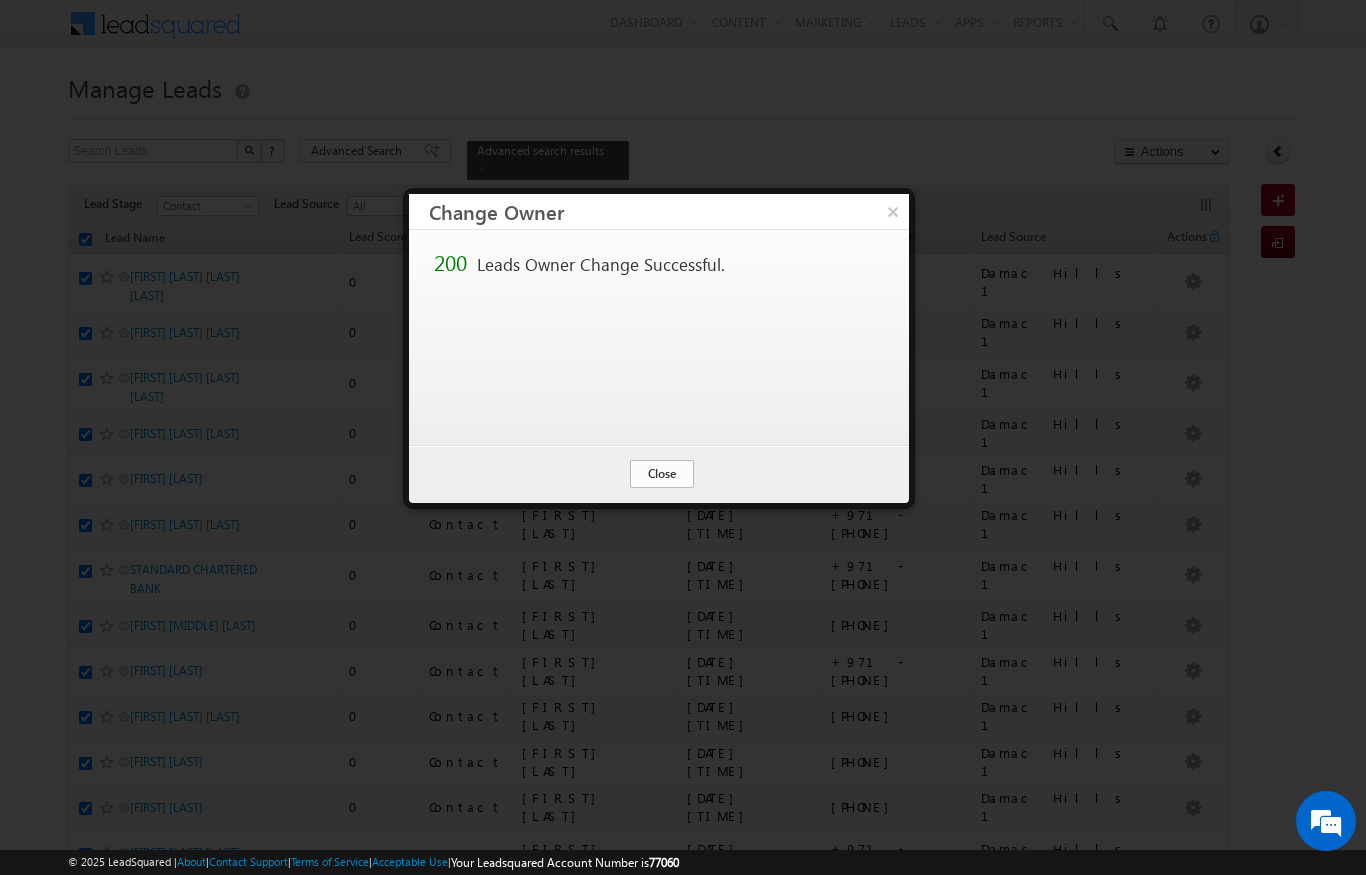 click on "Close" at bounding box center (662, 474) 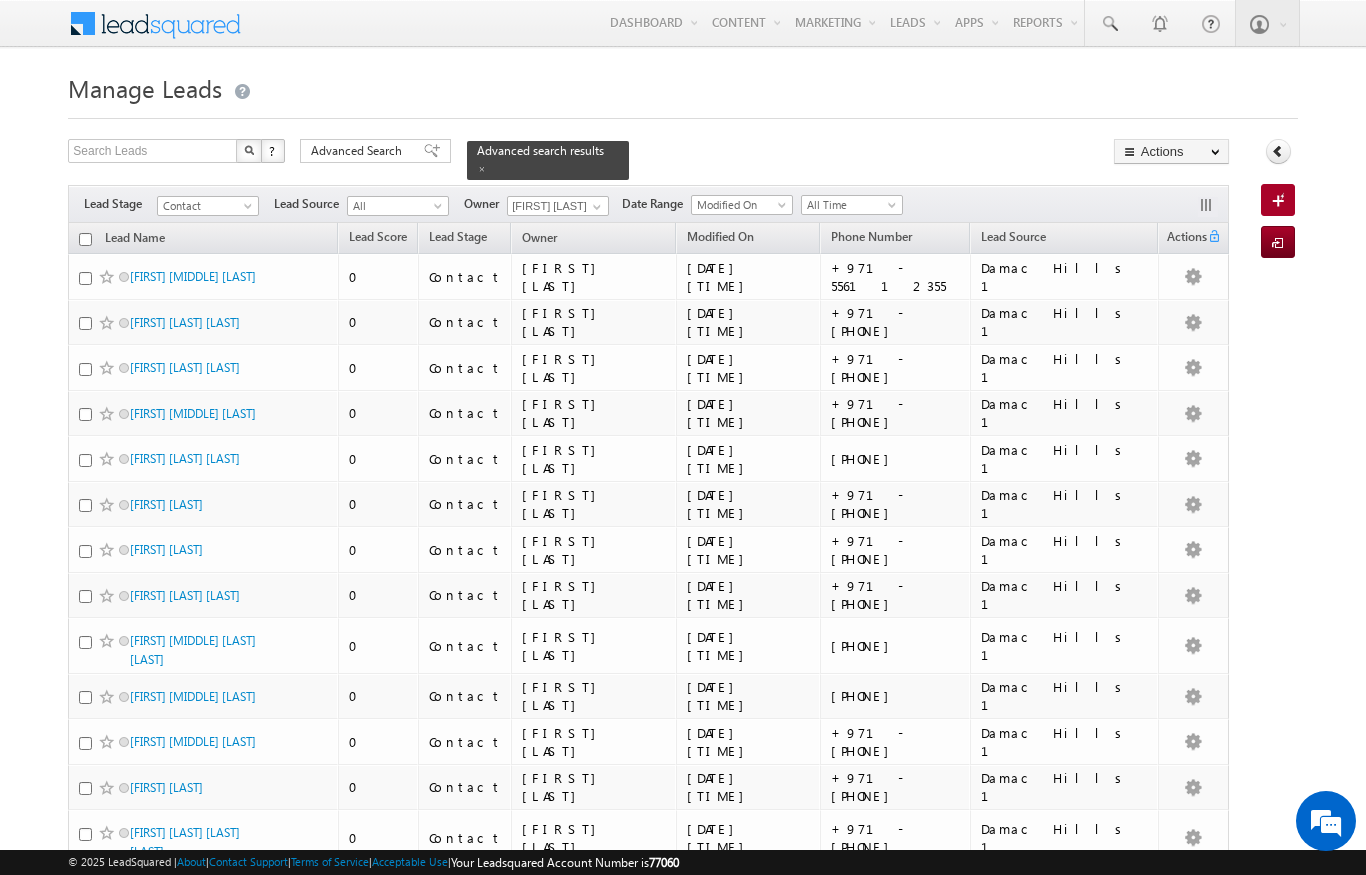 click at bounding box center [85, 239] 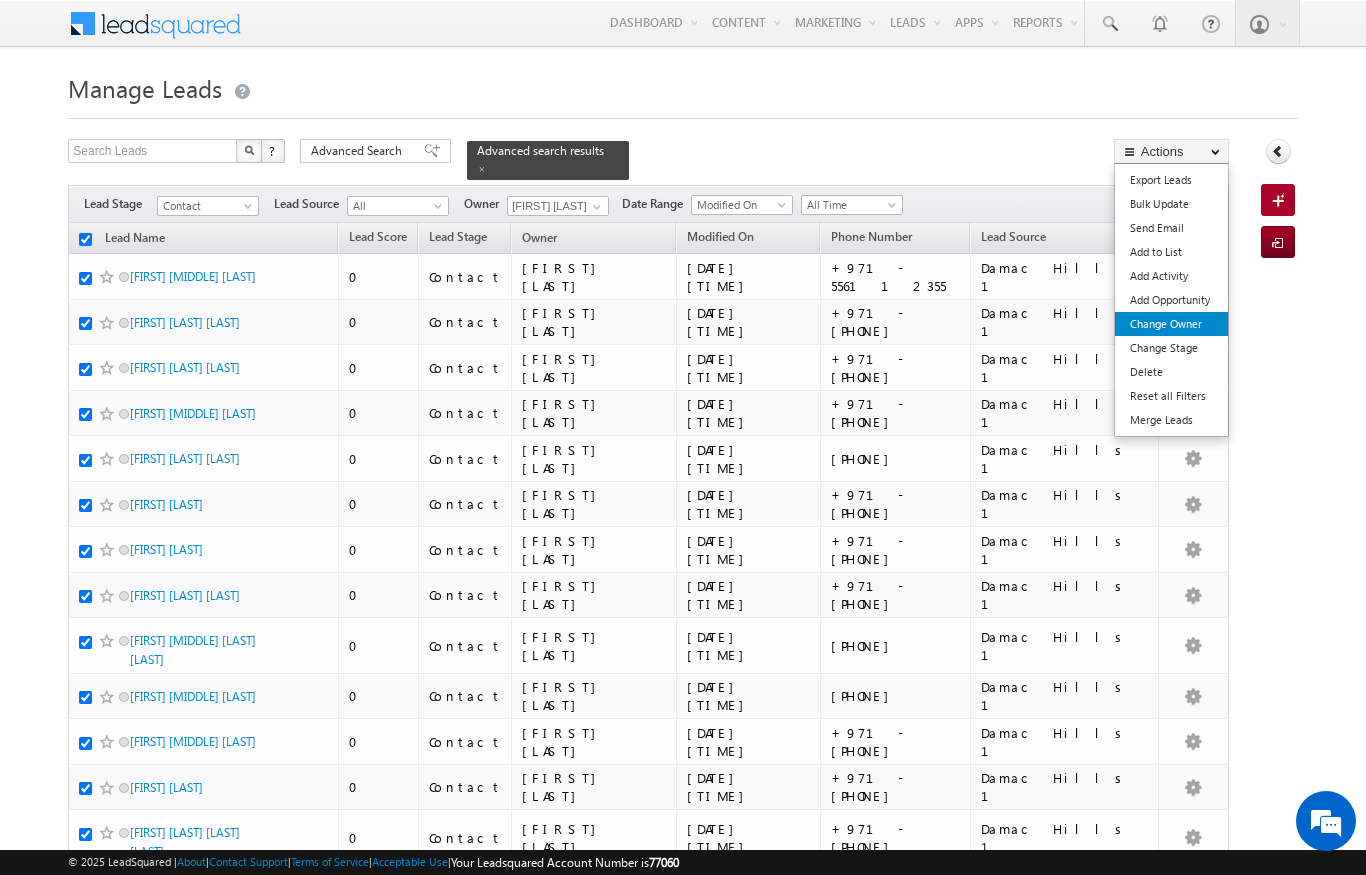 click on "Change Owner" at bounding box center (1171, 324) 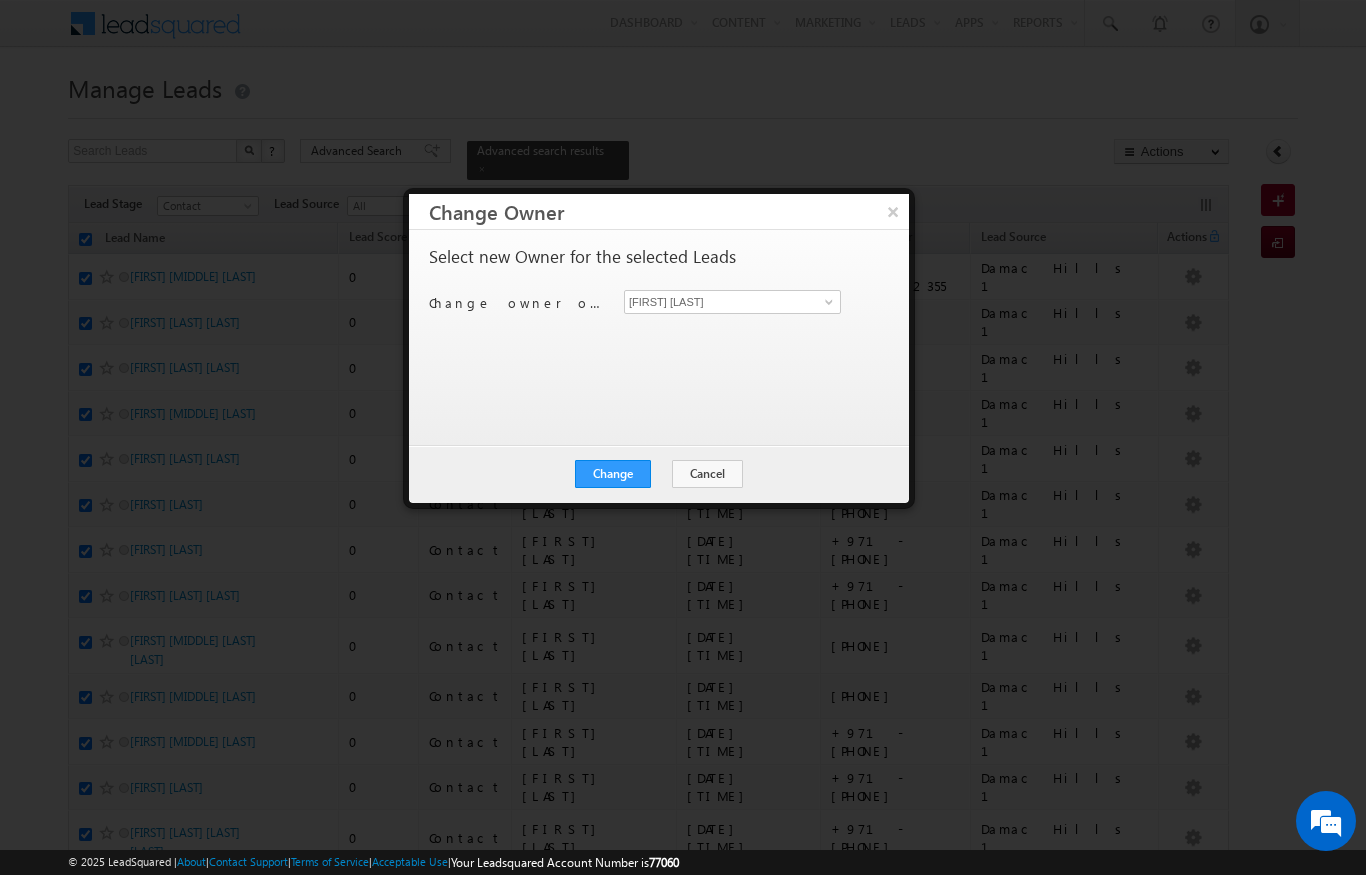click on "Select new Owner for the selected Leads
Change owner of 200 leads to
[FIRST] [LAST] [FIRST] [LAST]" at bounding box center (657, 328) 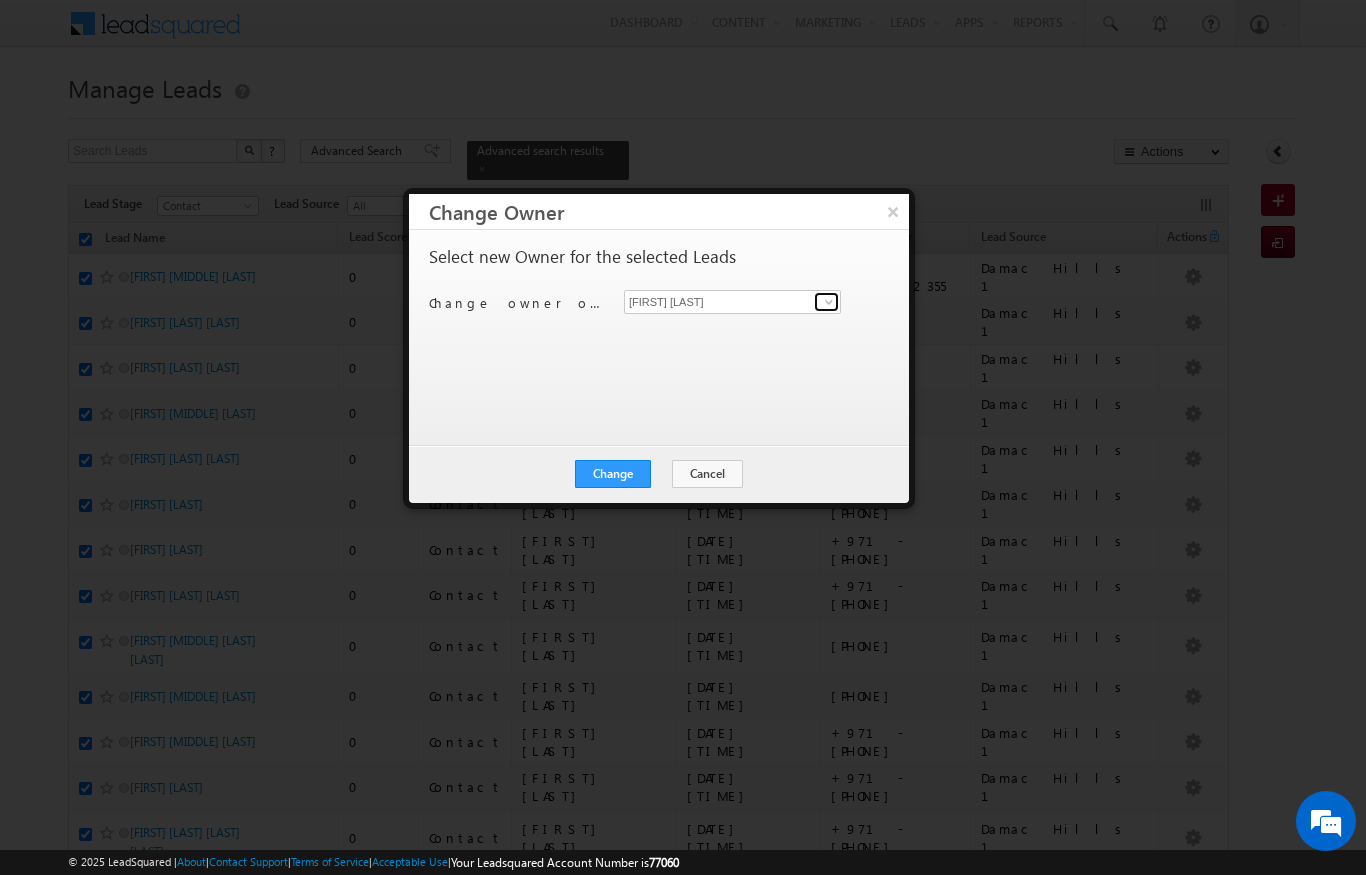 click at bounding box center (826, 302) 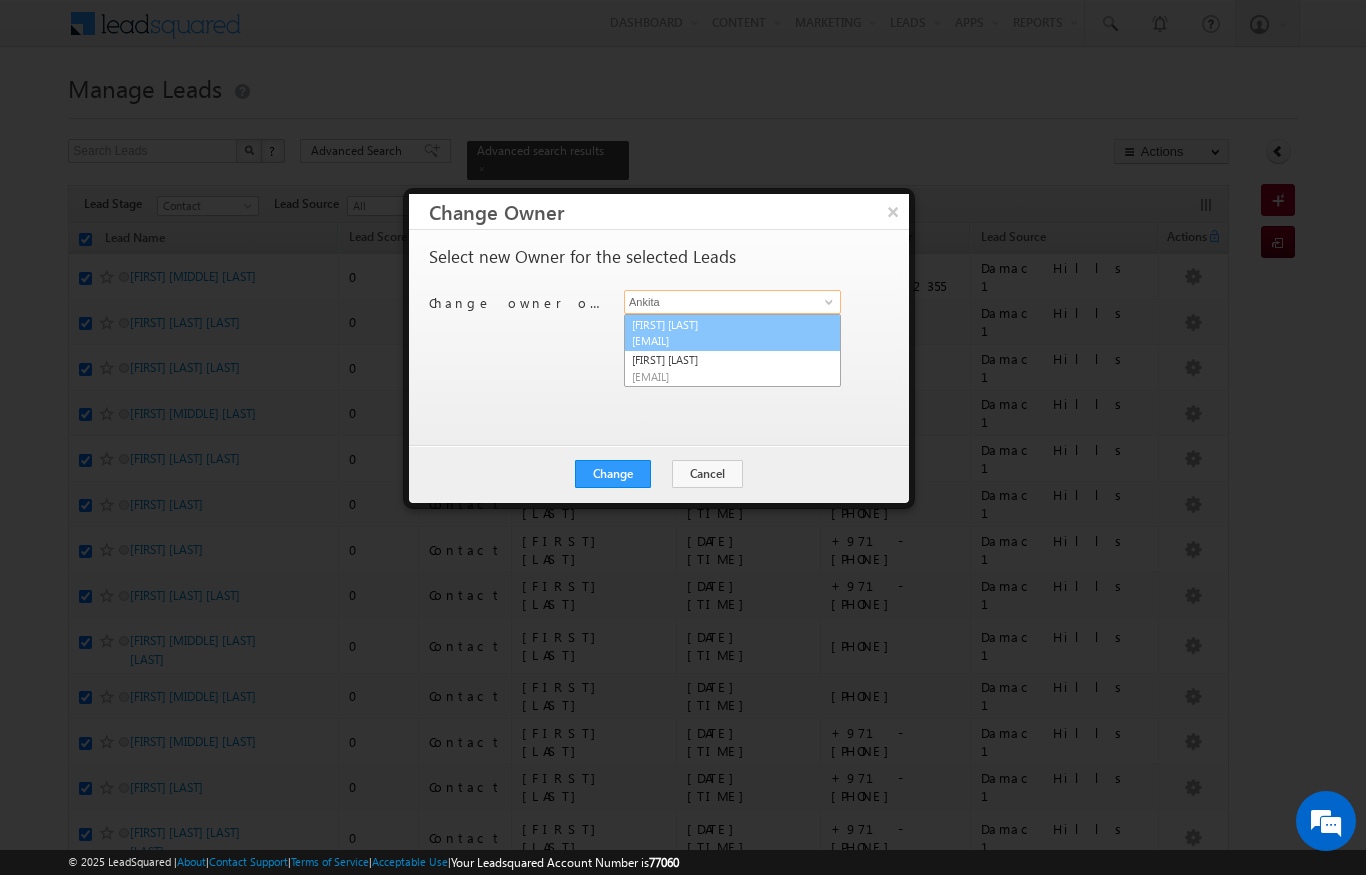 click on "[EMAIL]" at bounding box center (722, 340) 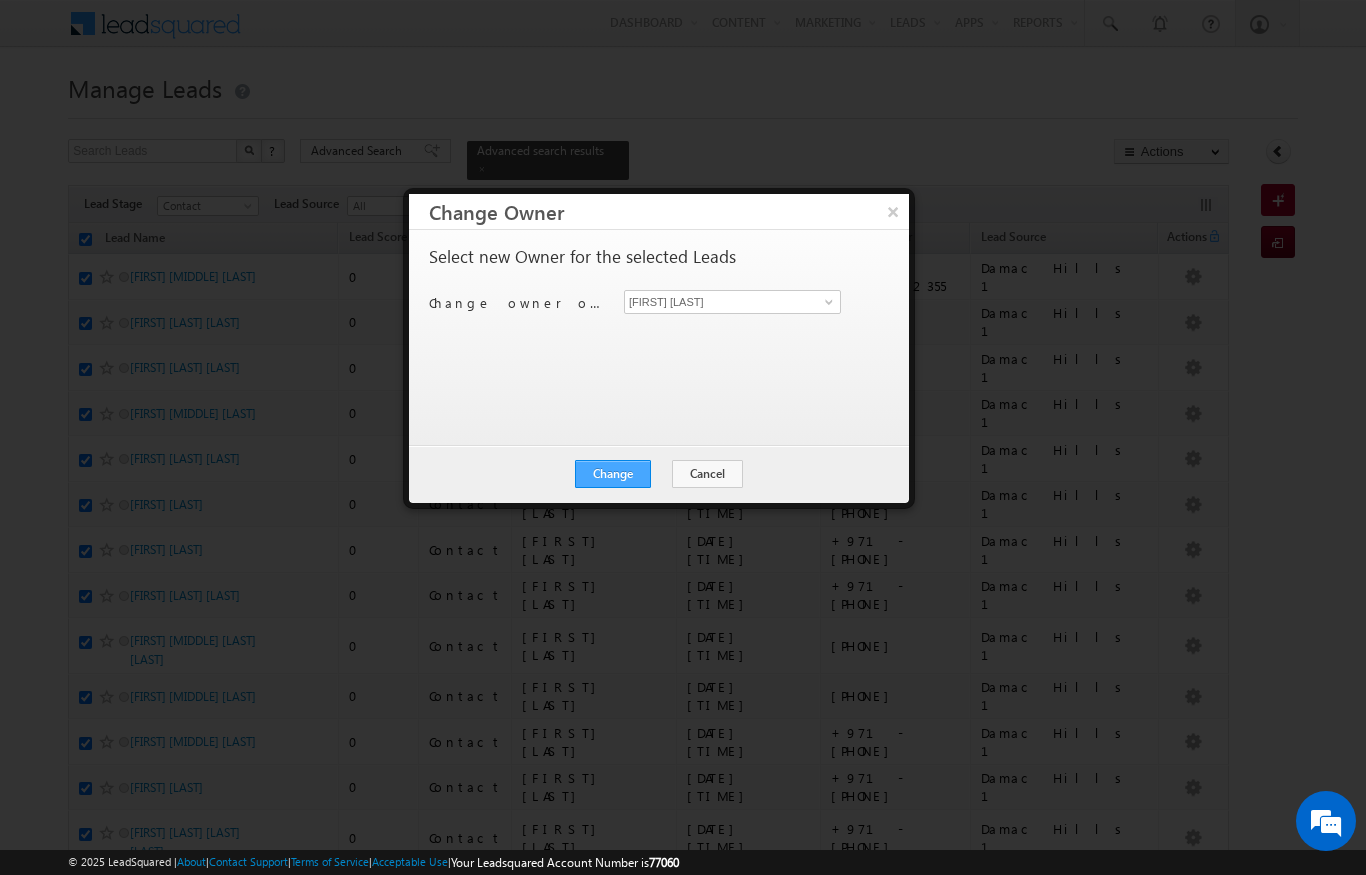 click on "Change" at bounding box center [613, 474] 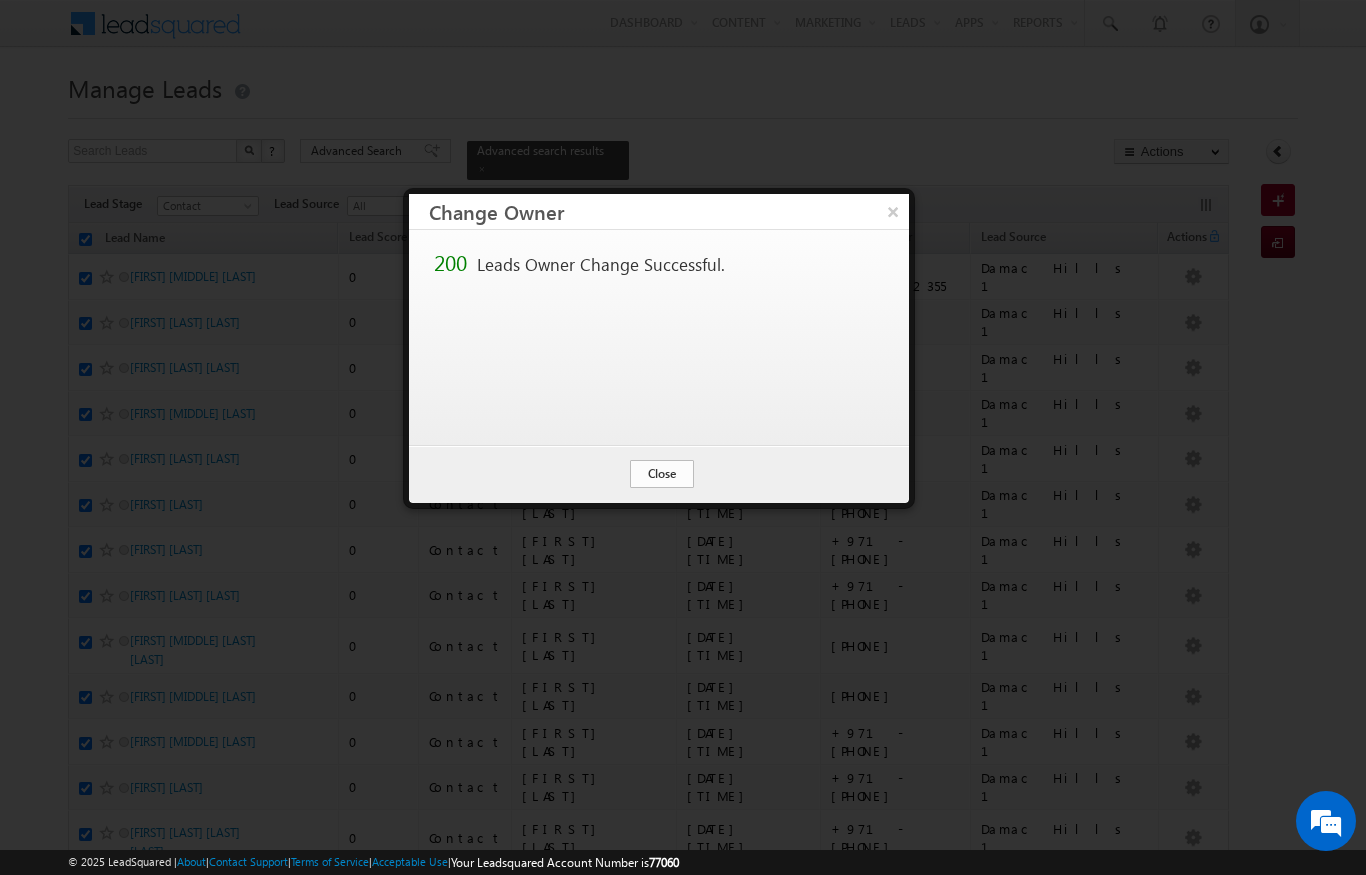 click on "Close" at bounding box center (662, 474) 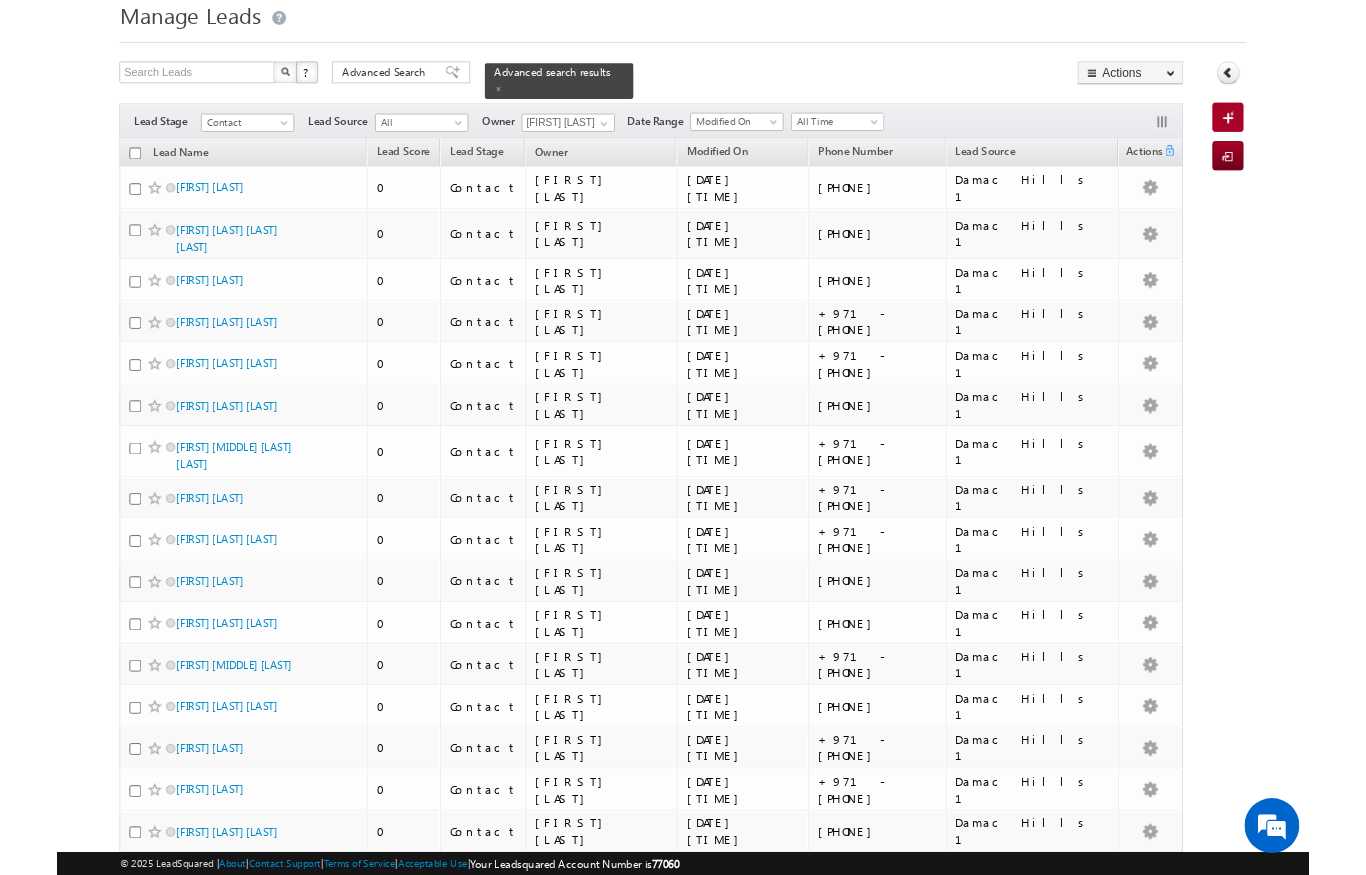 scroll, scrollTop: 152, scrollLeft: 0, axis: vertical 